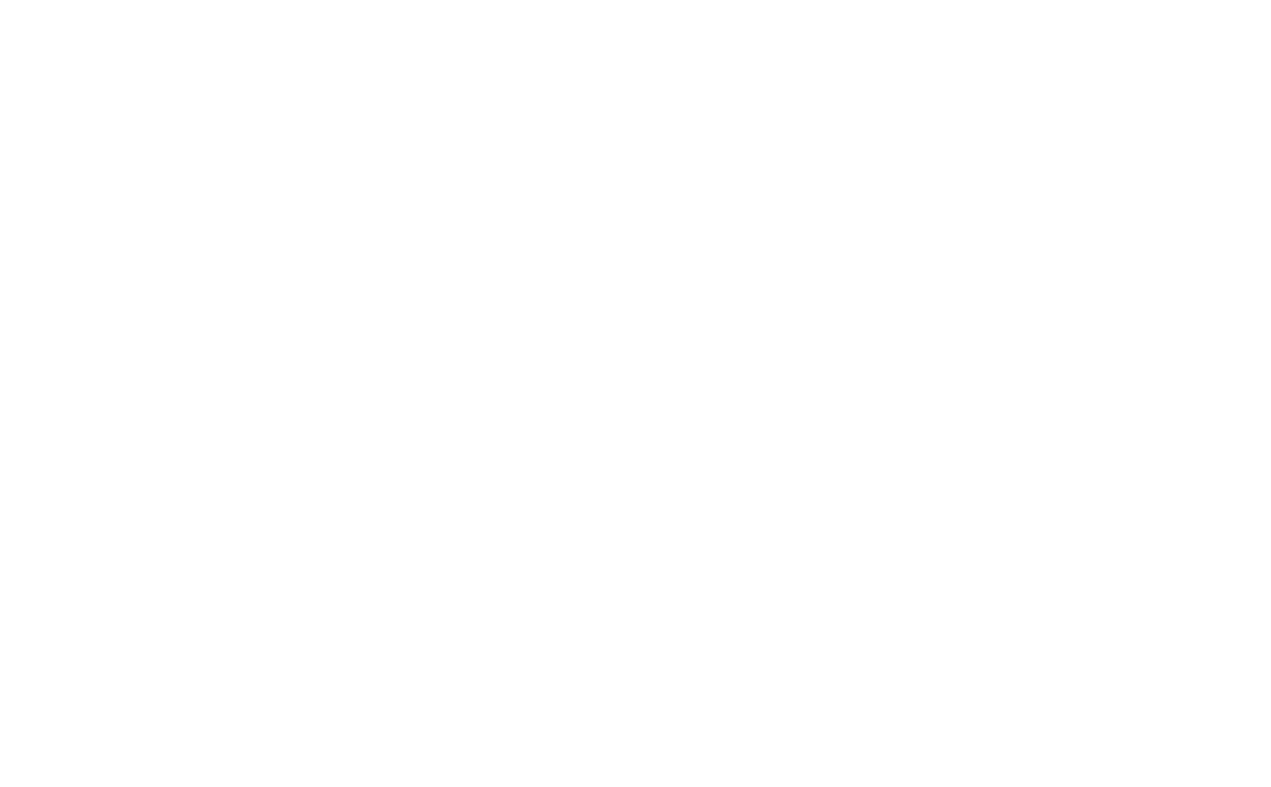scroll, scrollTop: 0, scrollLeft: 0, axis: both 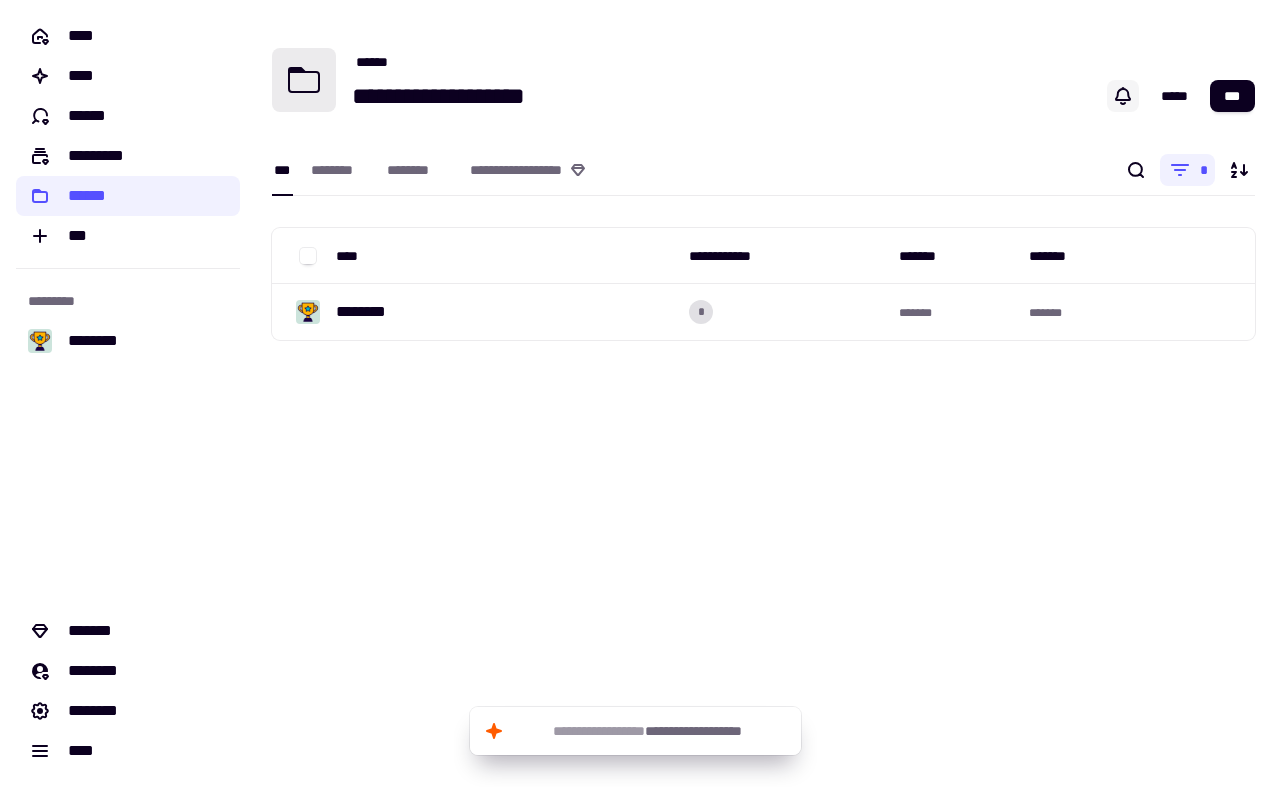 click 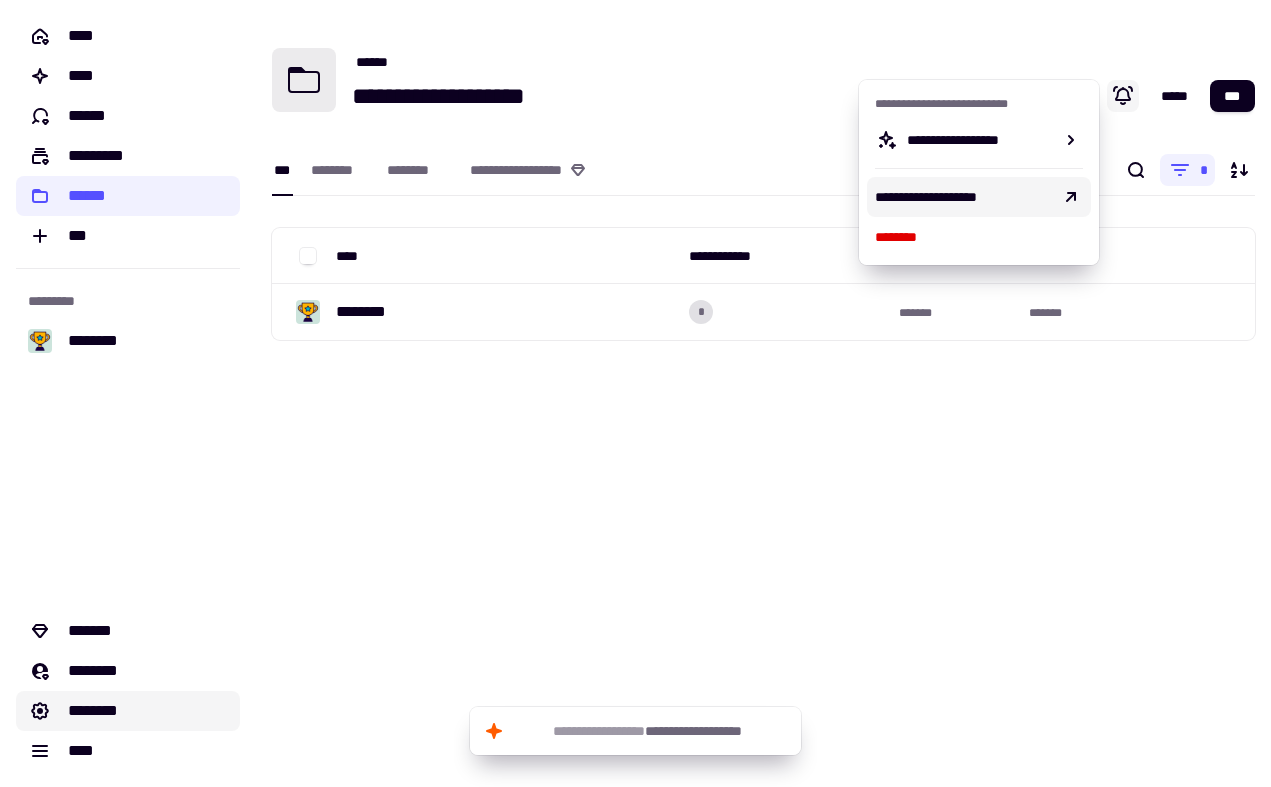 click on "********" 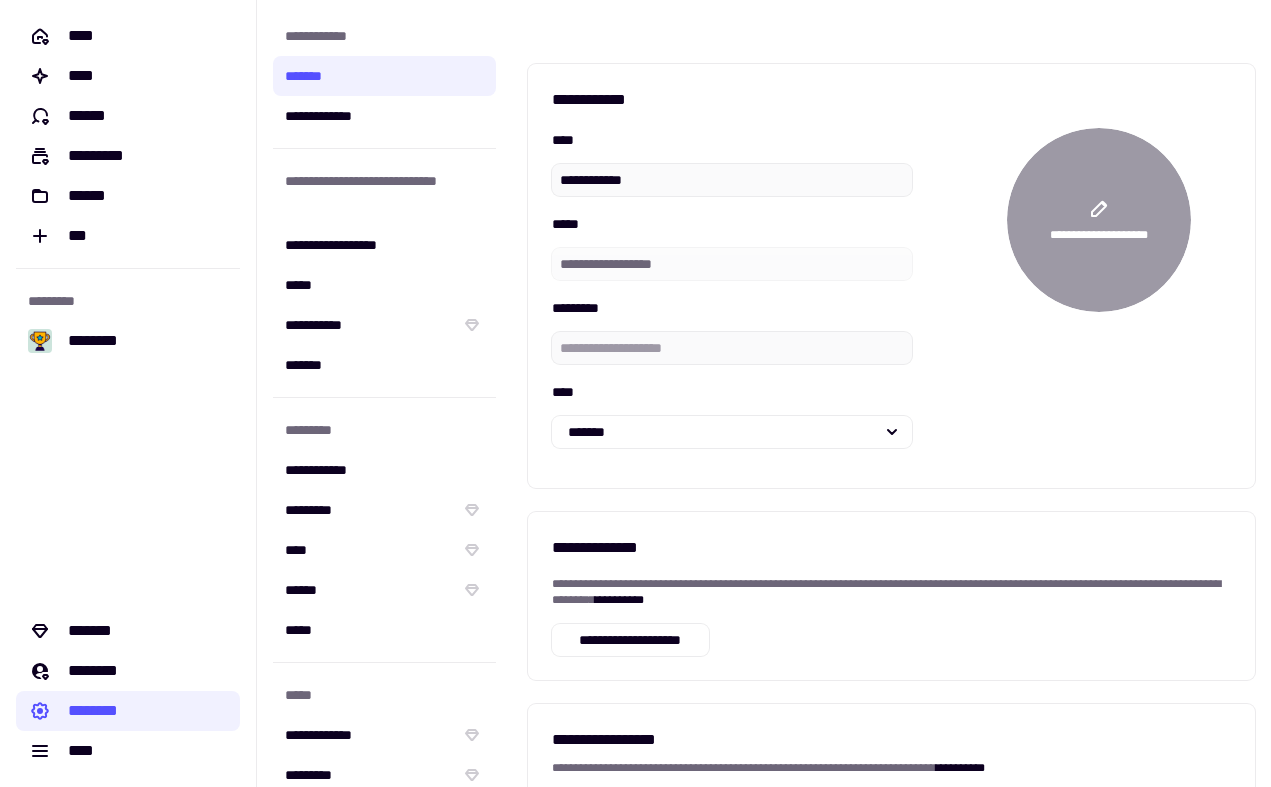 scroll, scrollTop: 0, scrollLeft: 0, axis: both 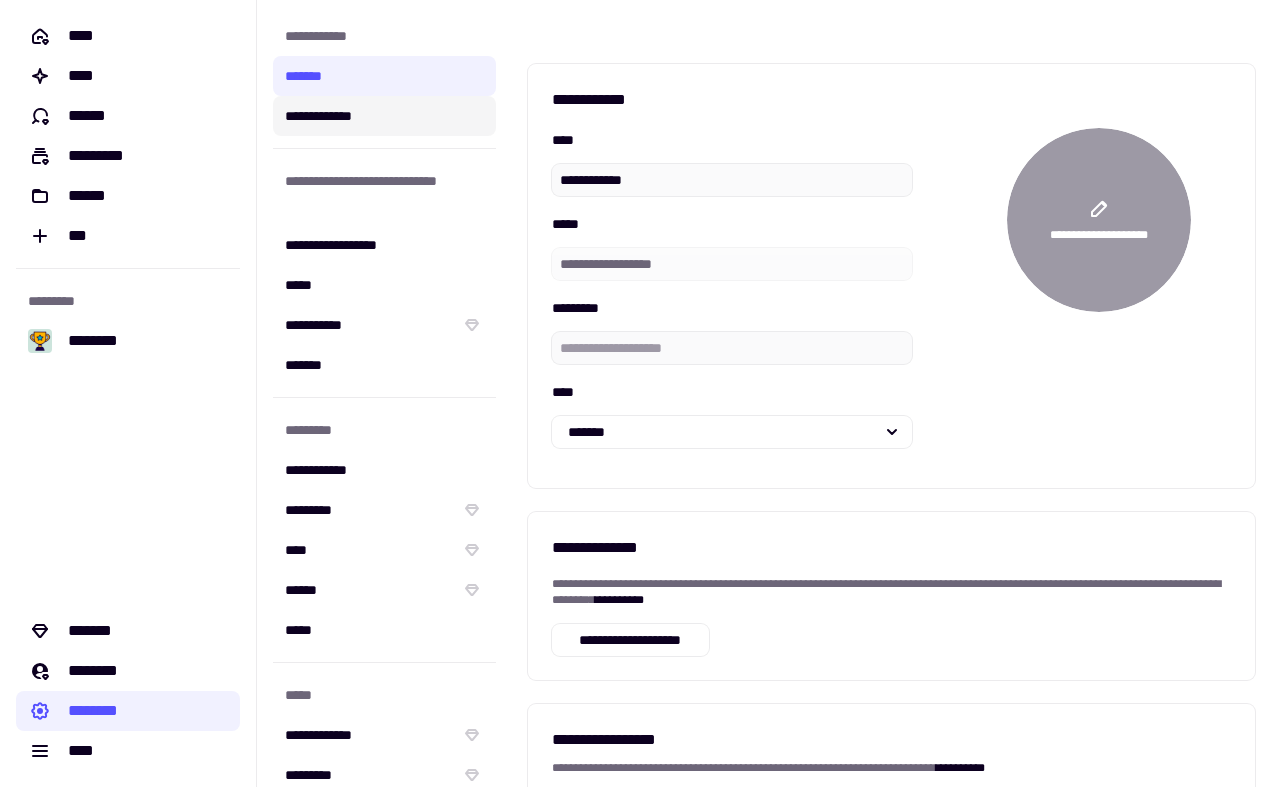 click on "**********" 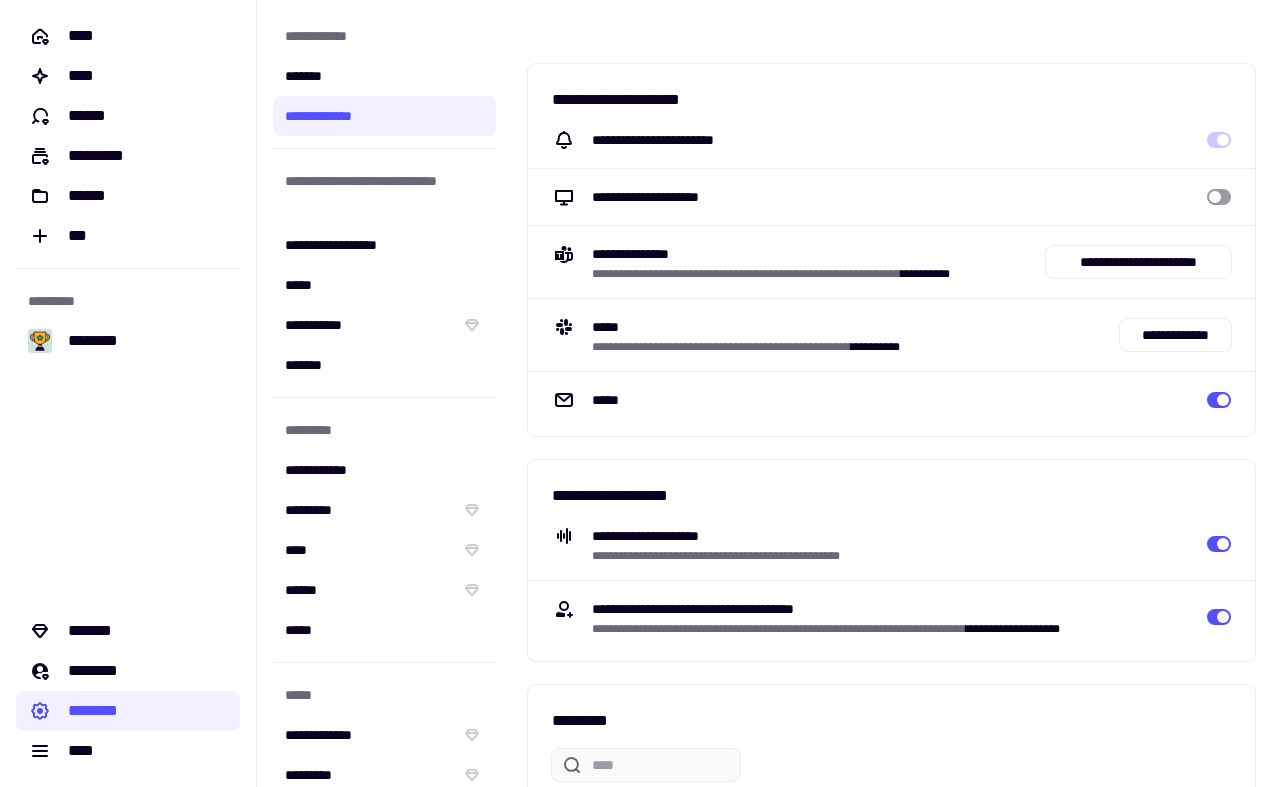 scroll, scrollTop: 0, scrollLeft: 0, axis: both 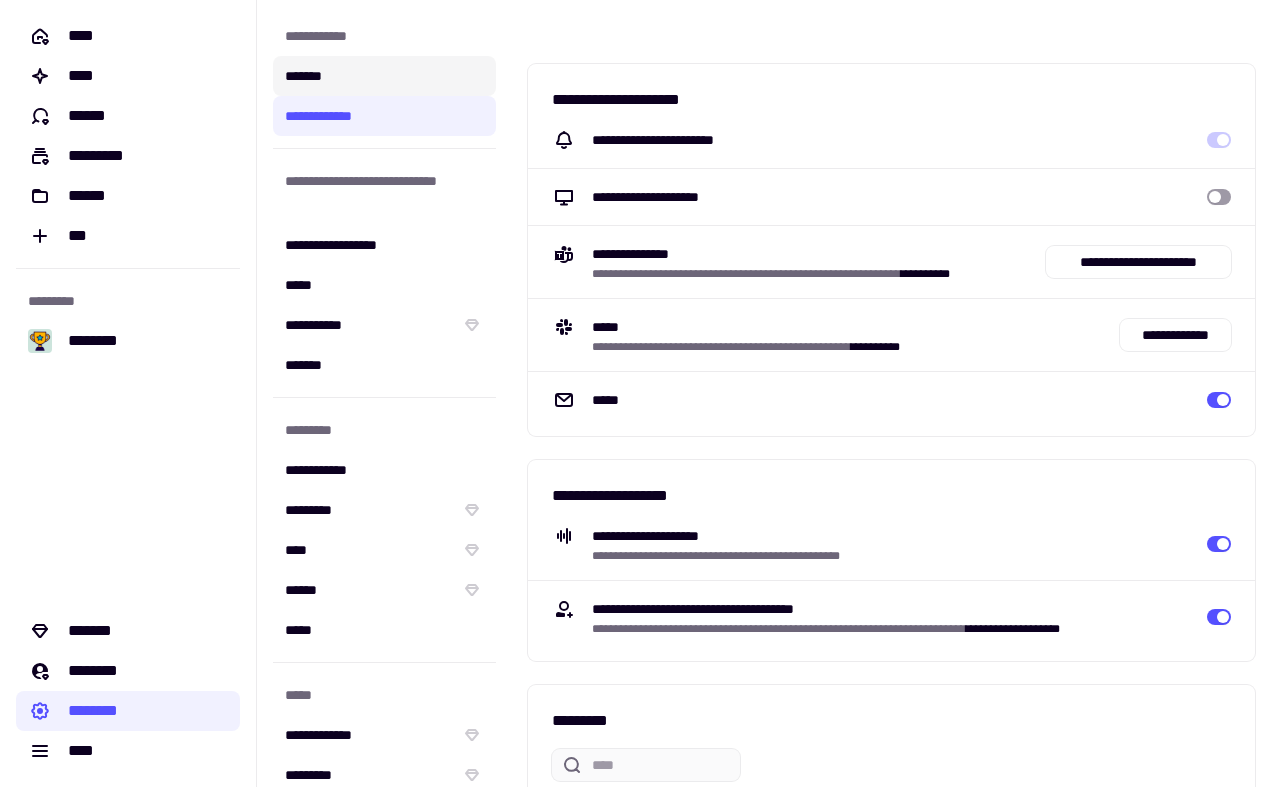click on "*******" 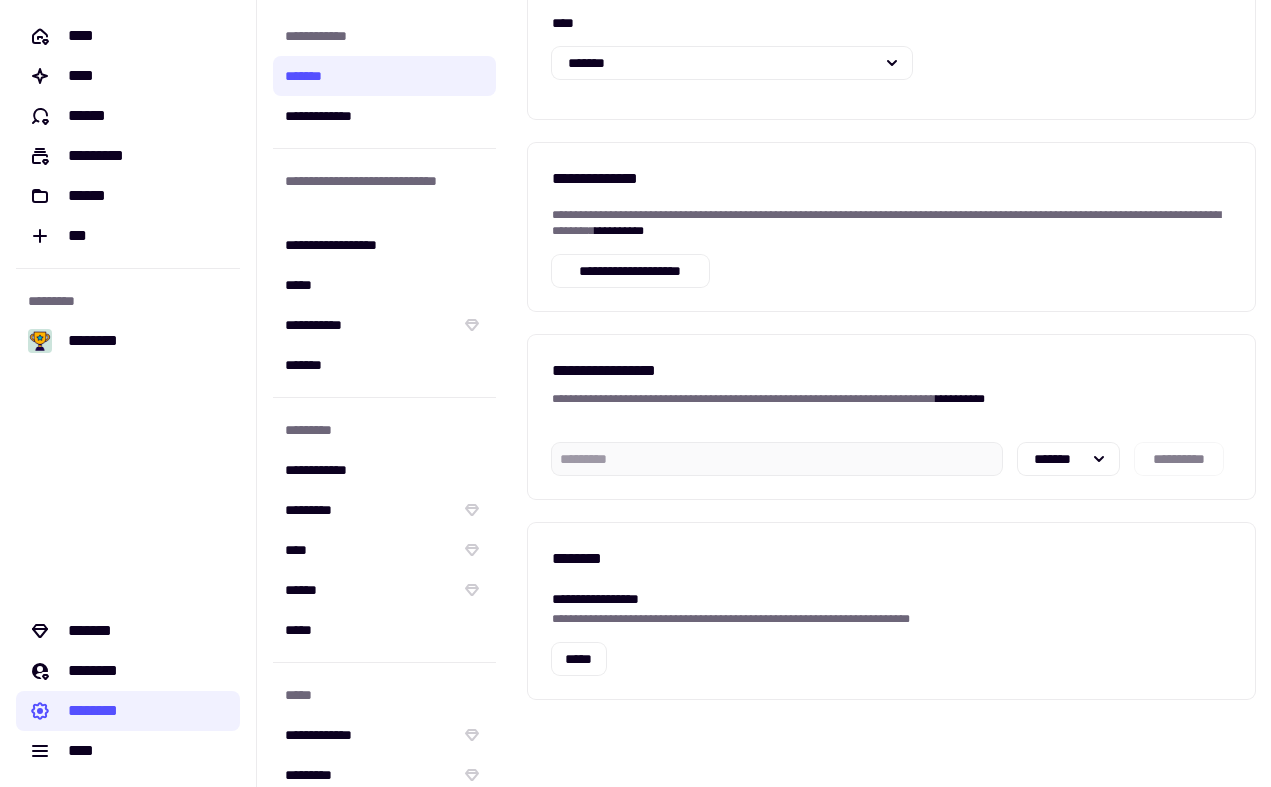 scroll, scrollTop: 369, scrollLeft: 0, axis: vertical 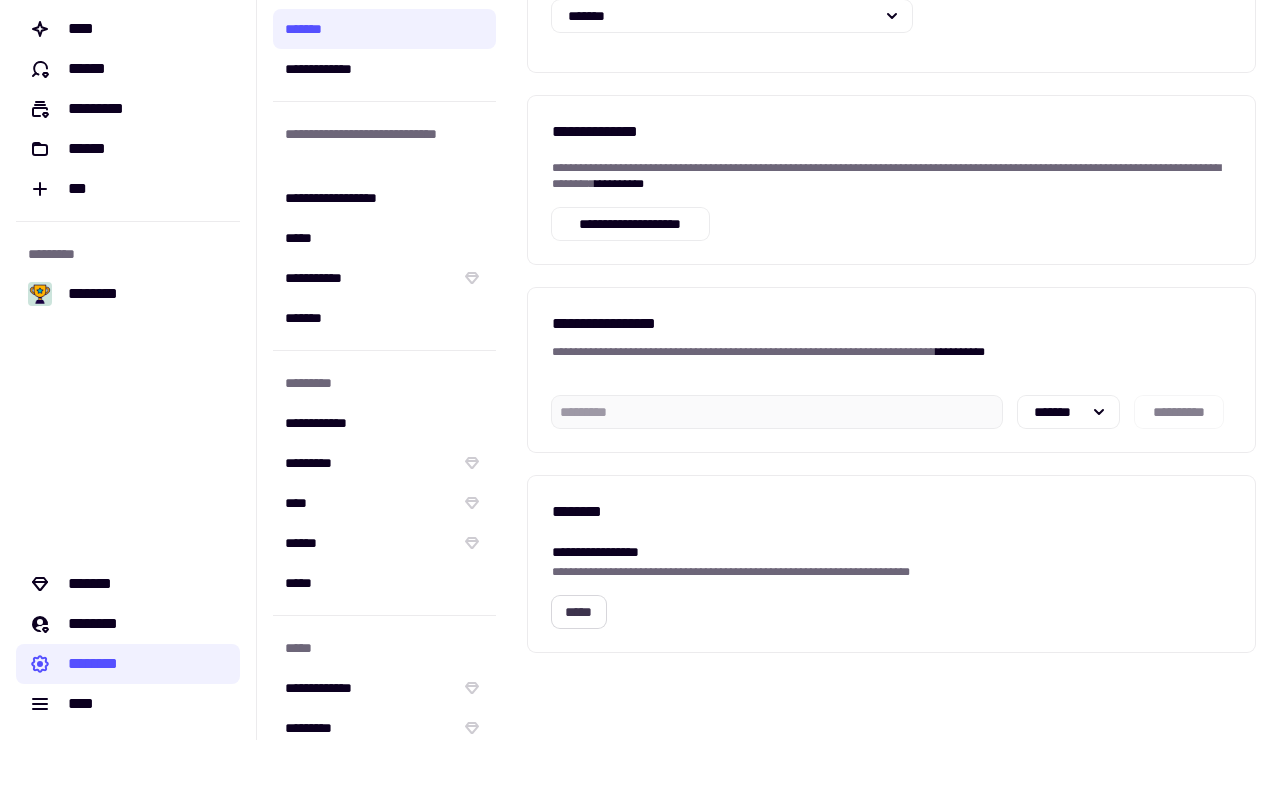 click on "*****" 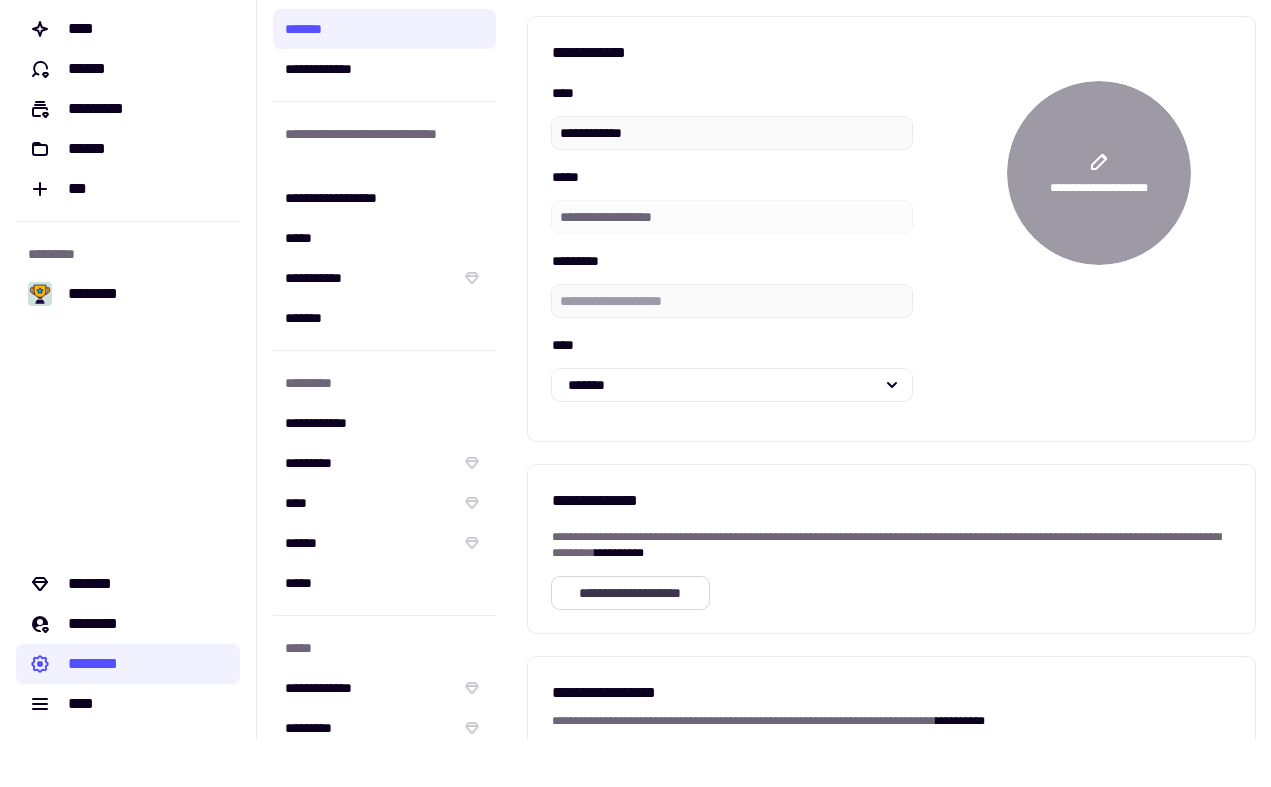 scroll, scrollTop: 0, scrollLeft: 0, axis: both 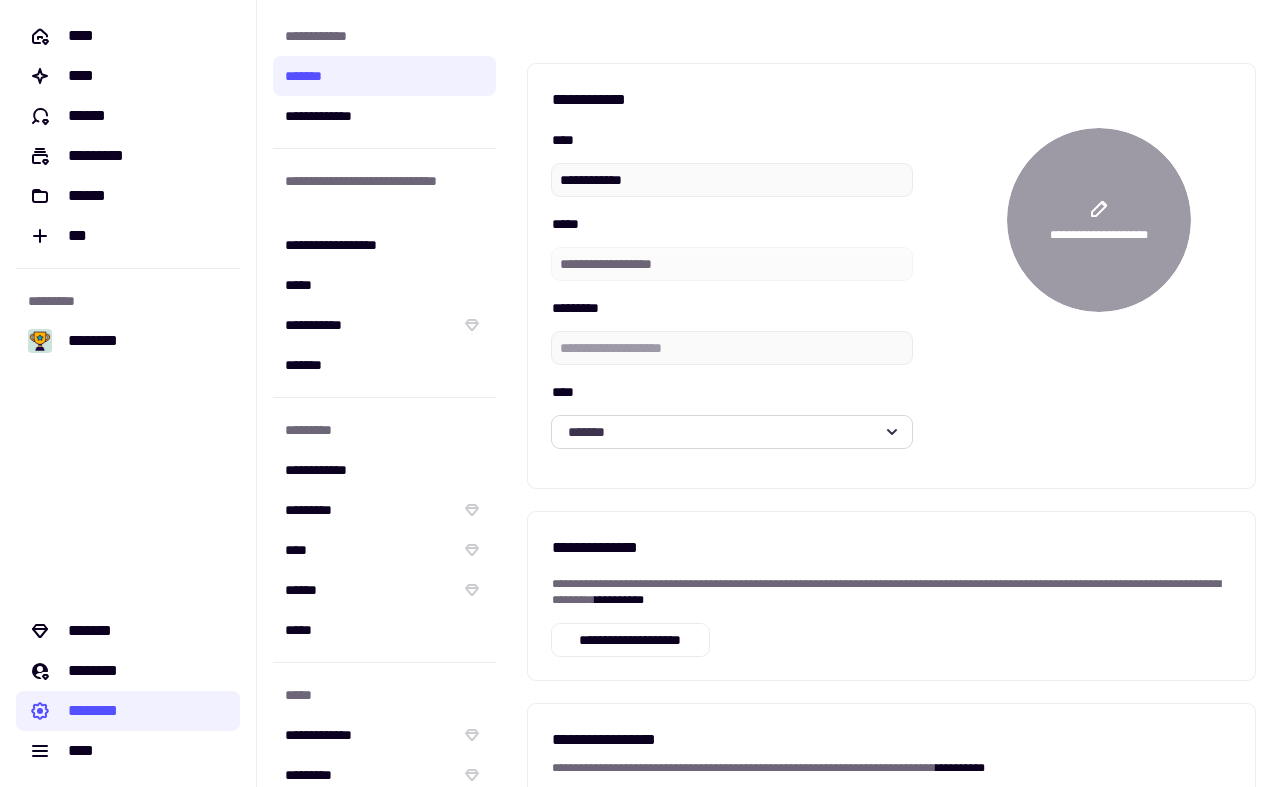 click on "*******" 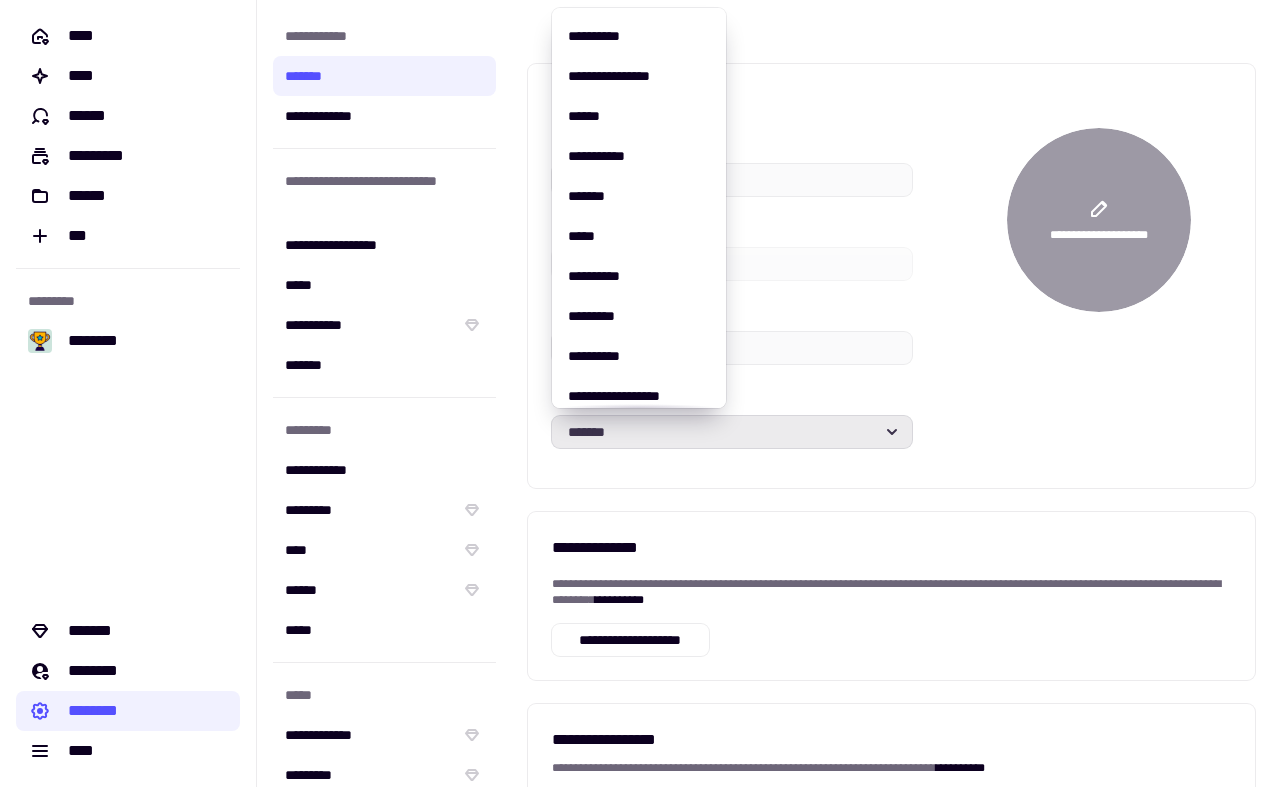 click on "*******" 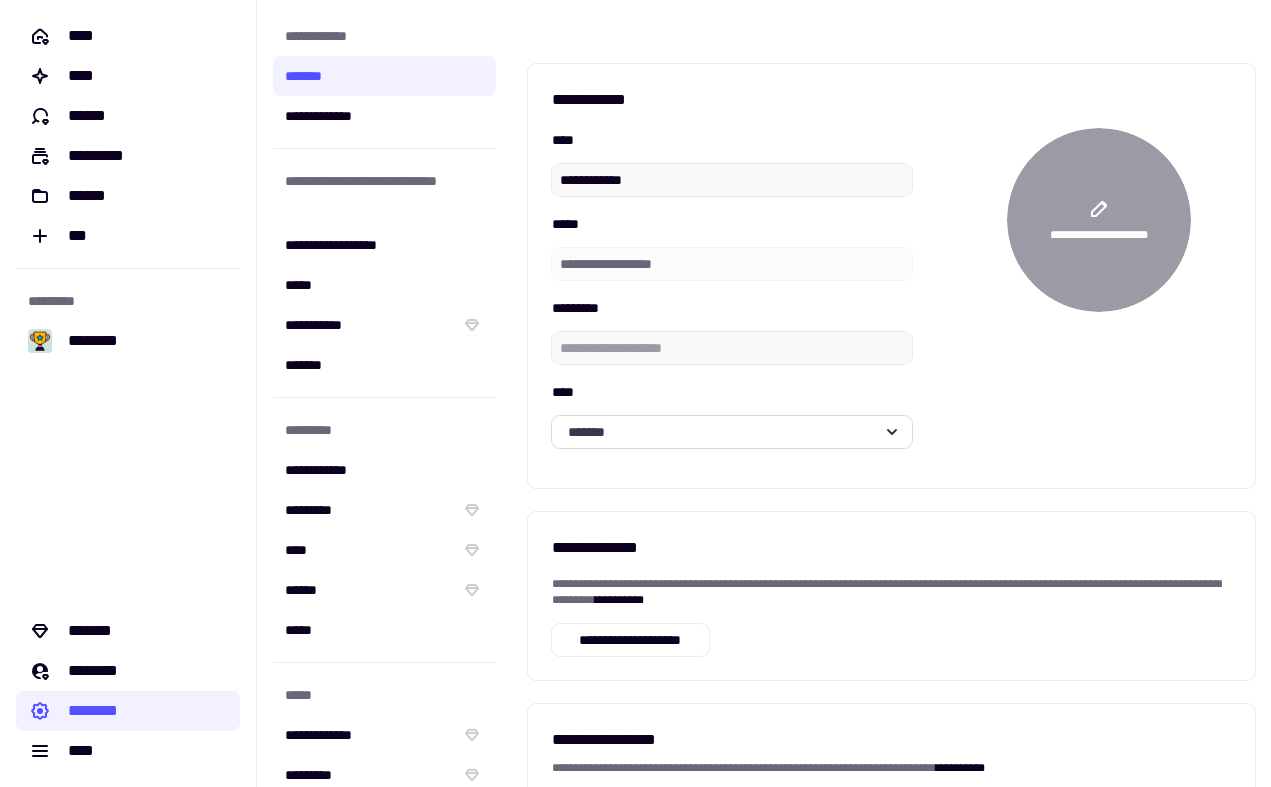 click on "*******" 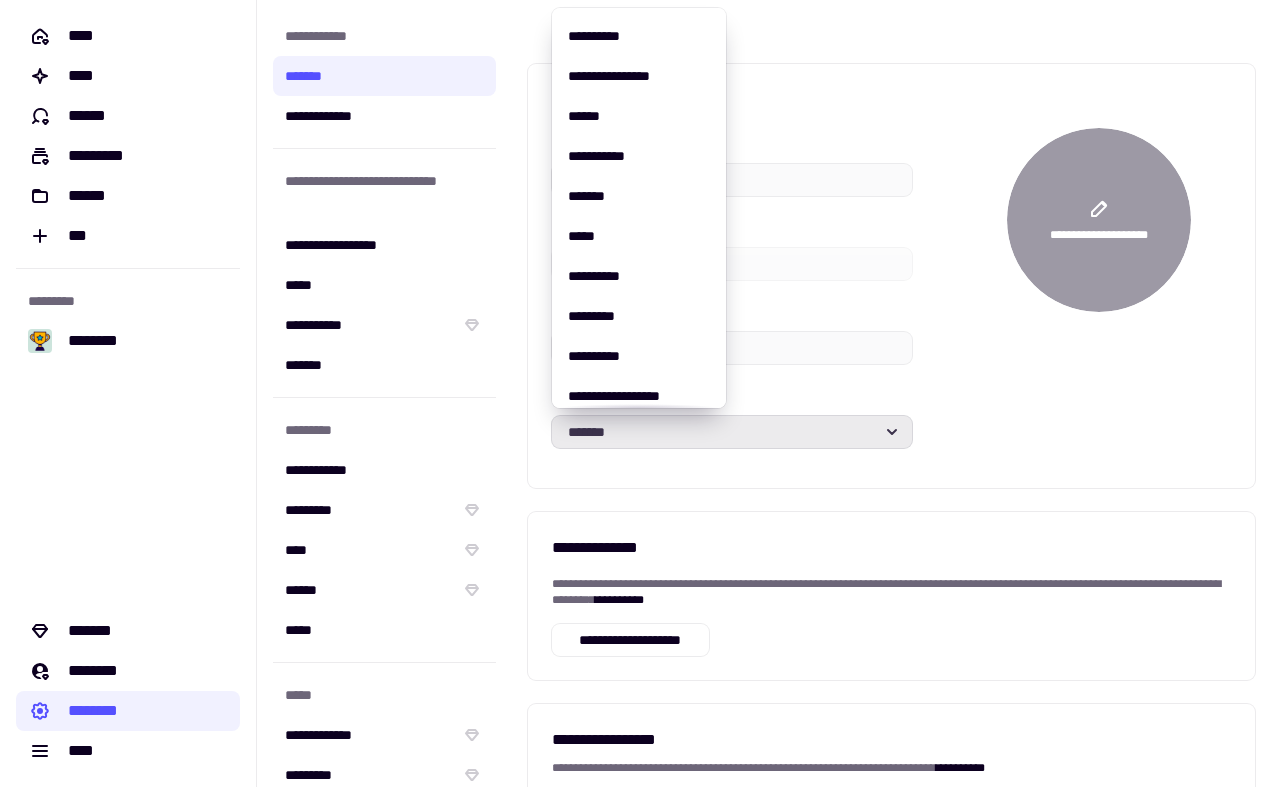 click on "*******" 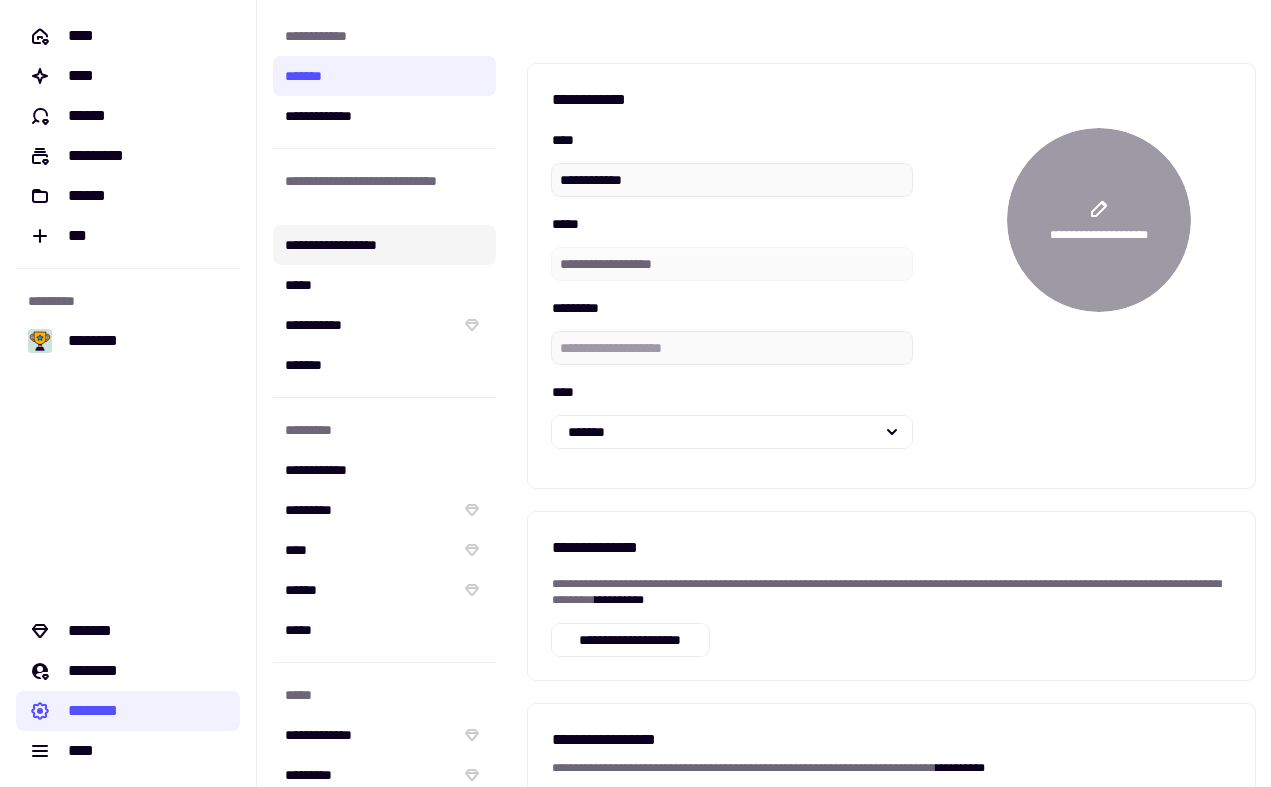 click on "**********" 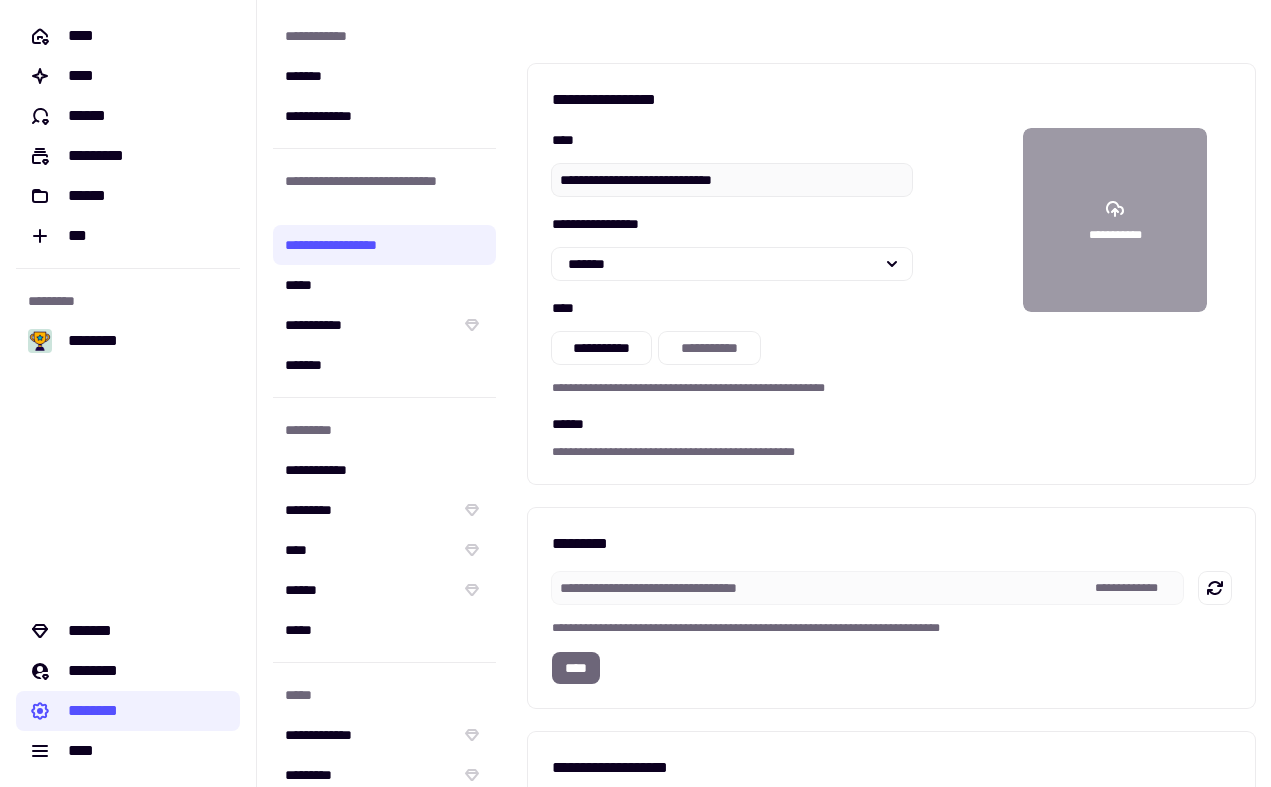 click on "**********" 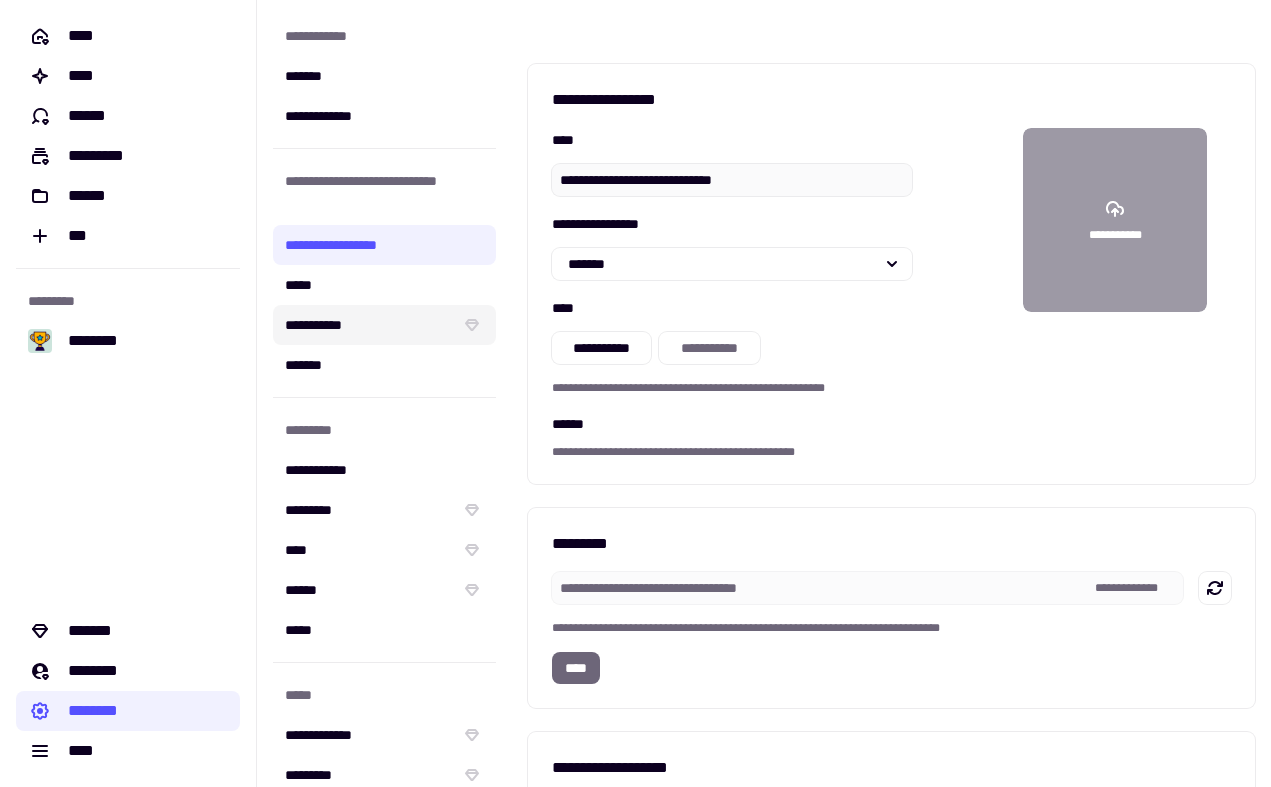 click on "**********" 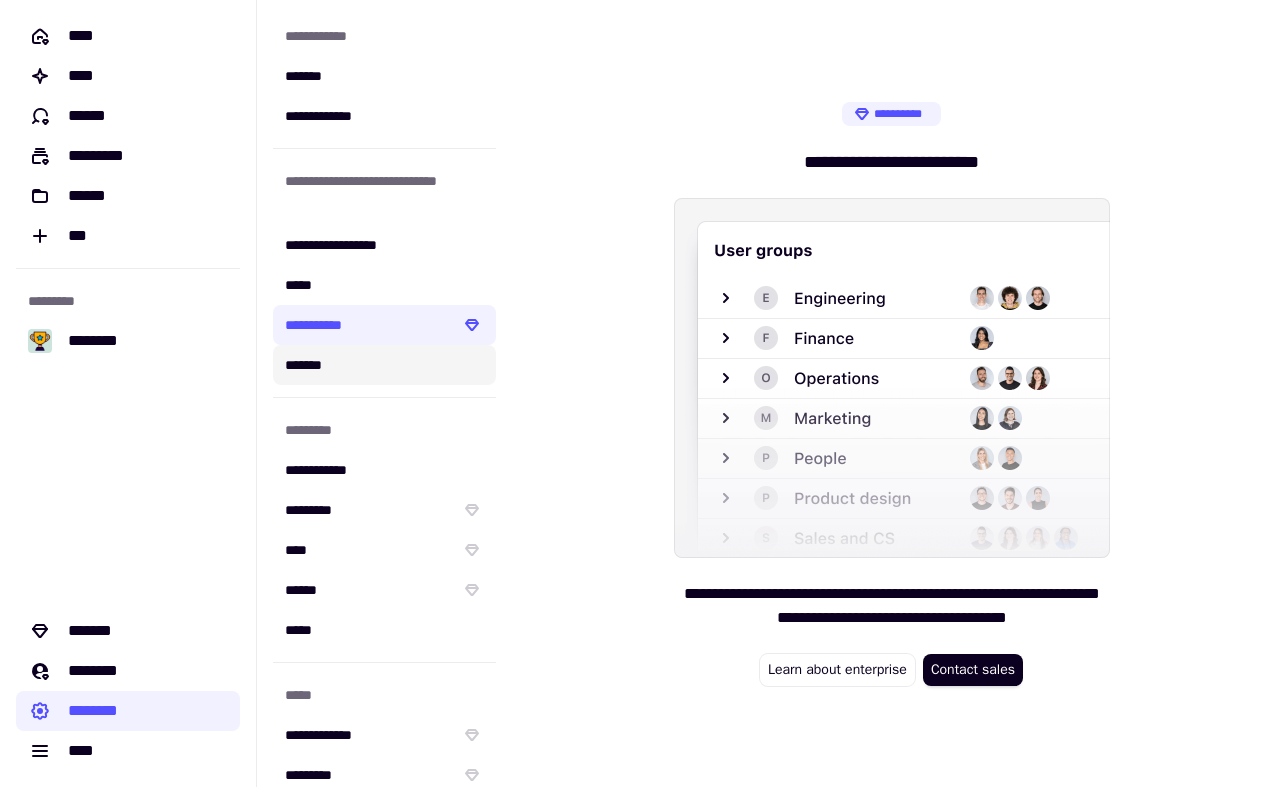 click on "*******" 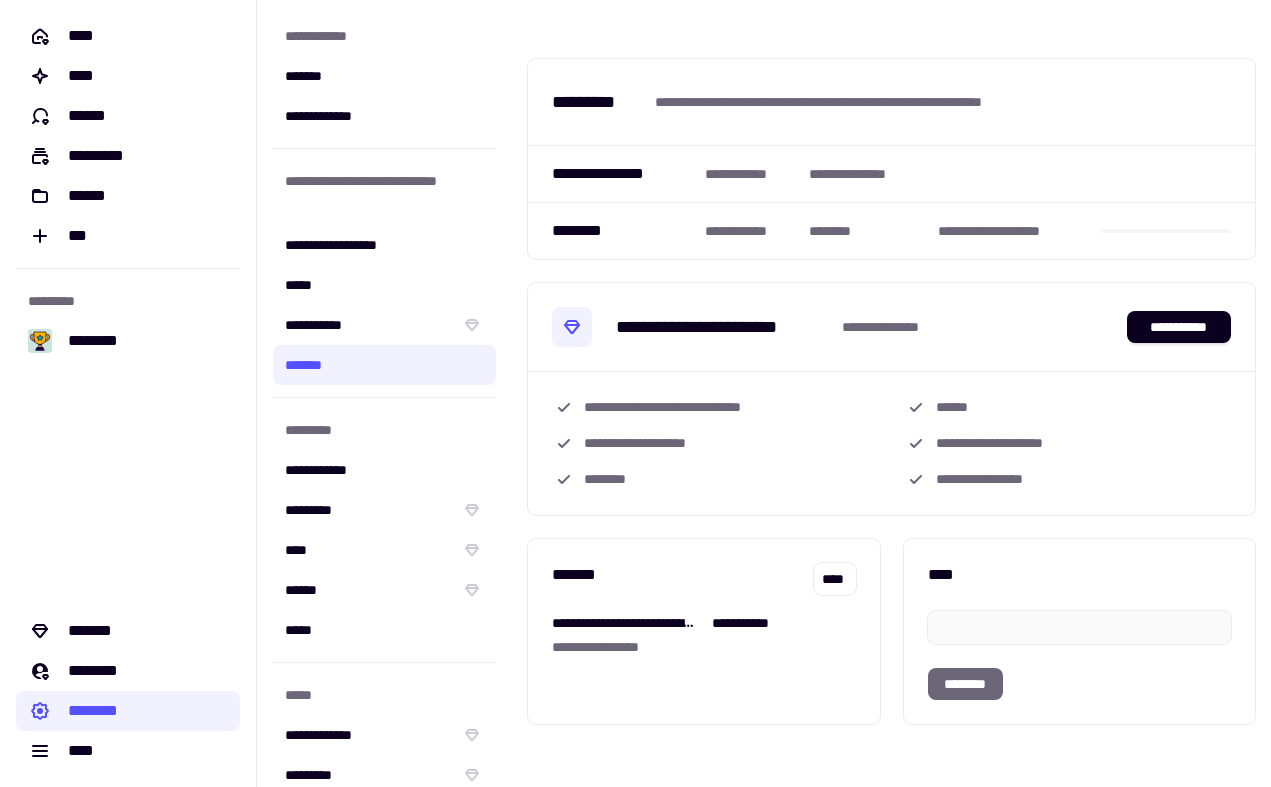 scroll, scrollTop: 0, scrollLeft: 0, axis: both 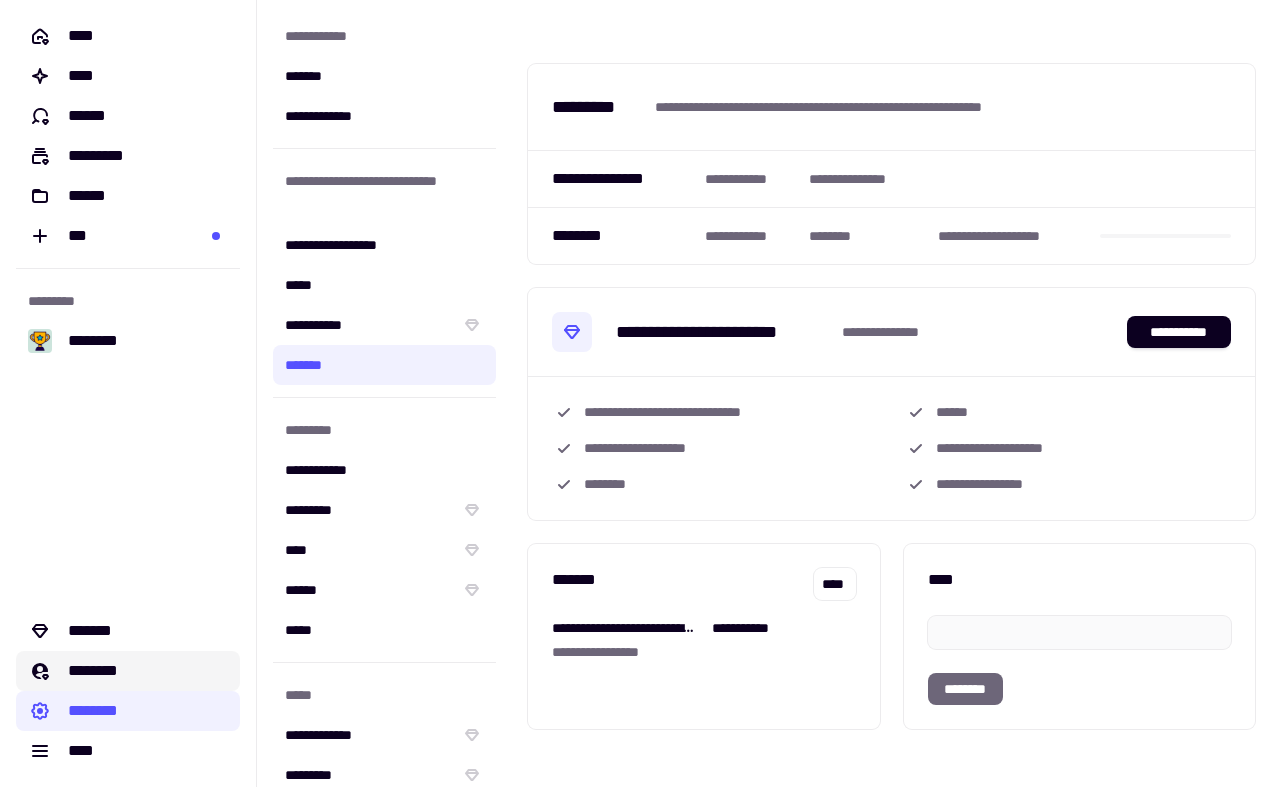 click 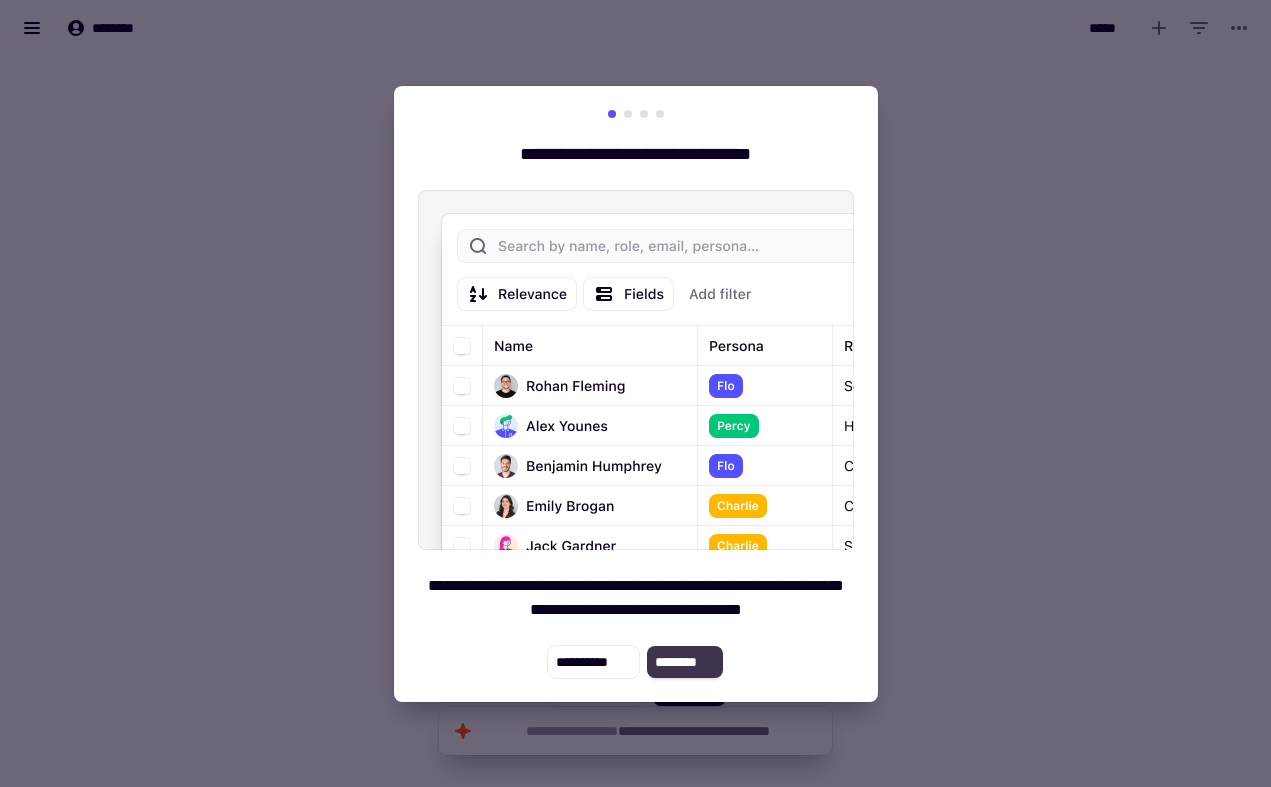 click on "********" 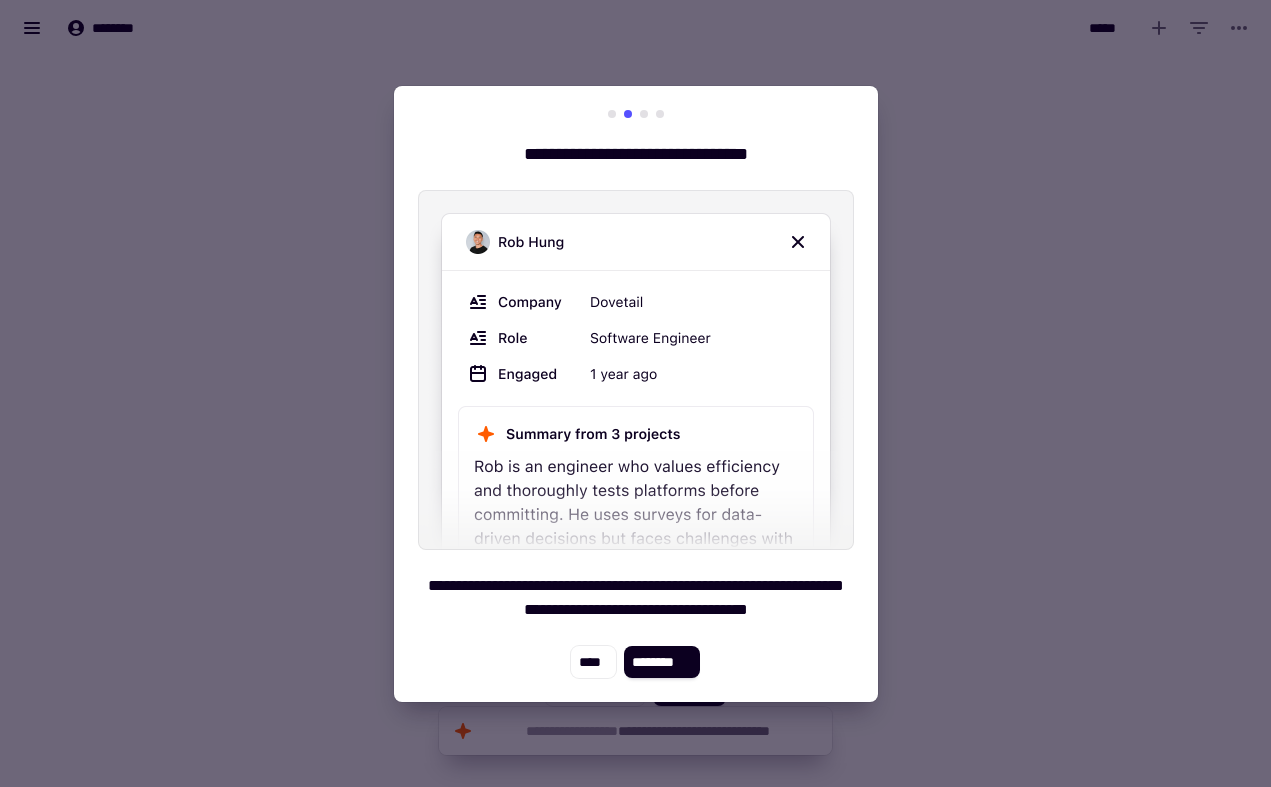 click at bounding box center [635, 393] 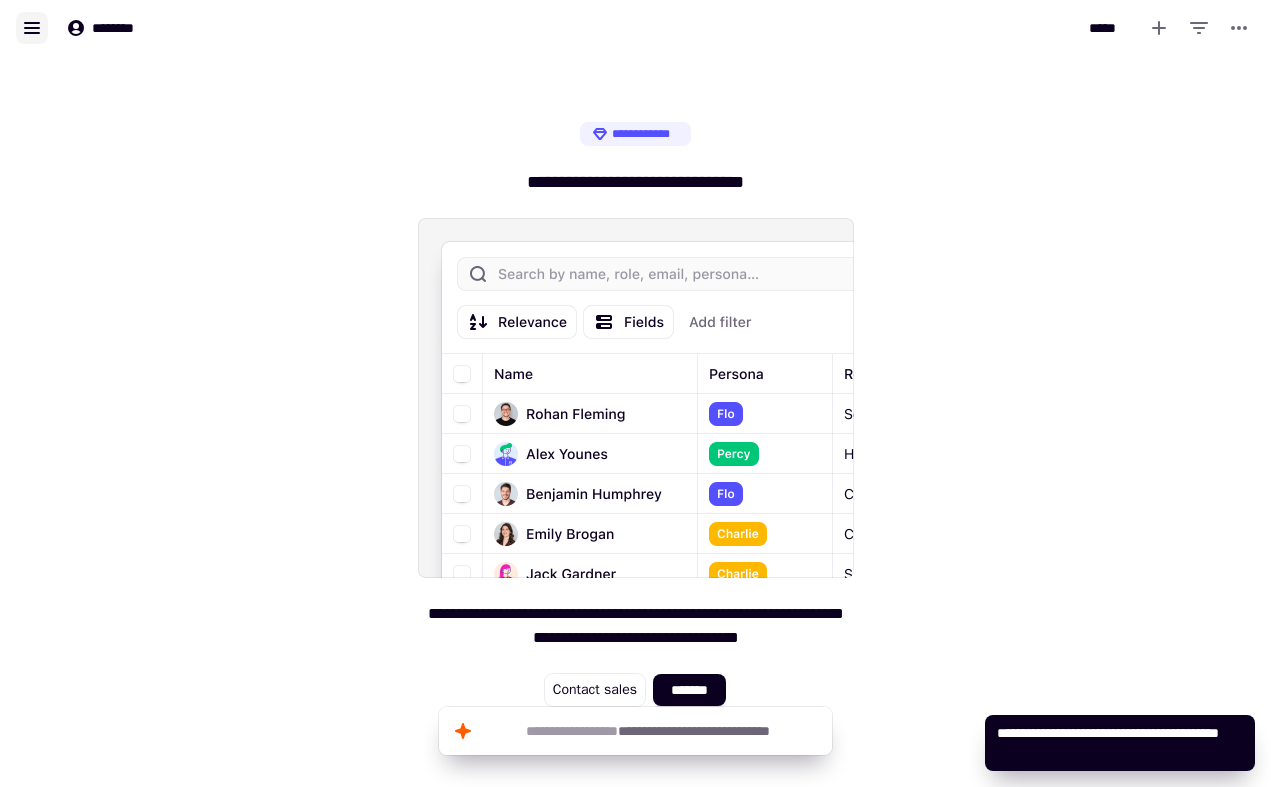 click 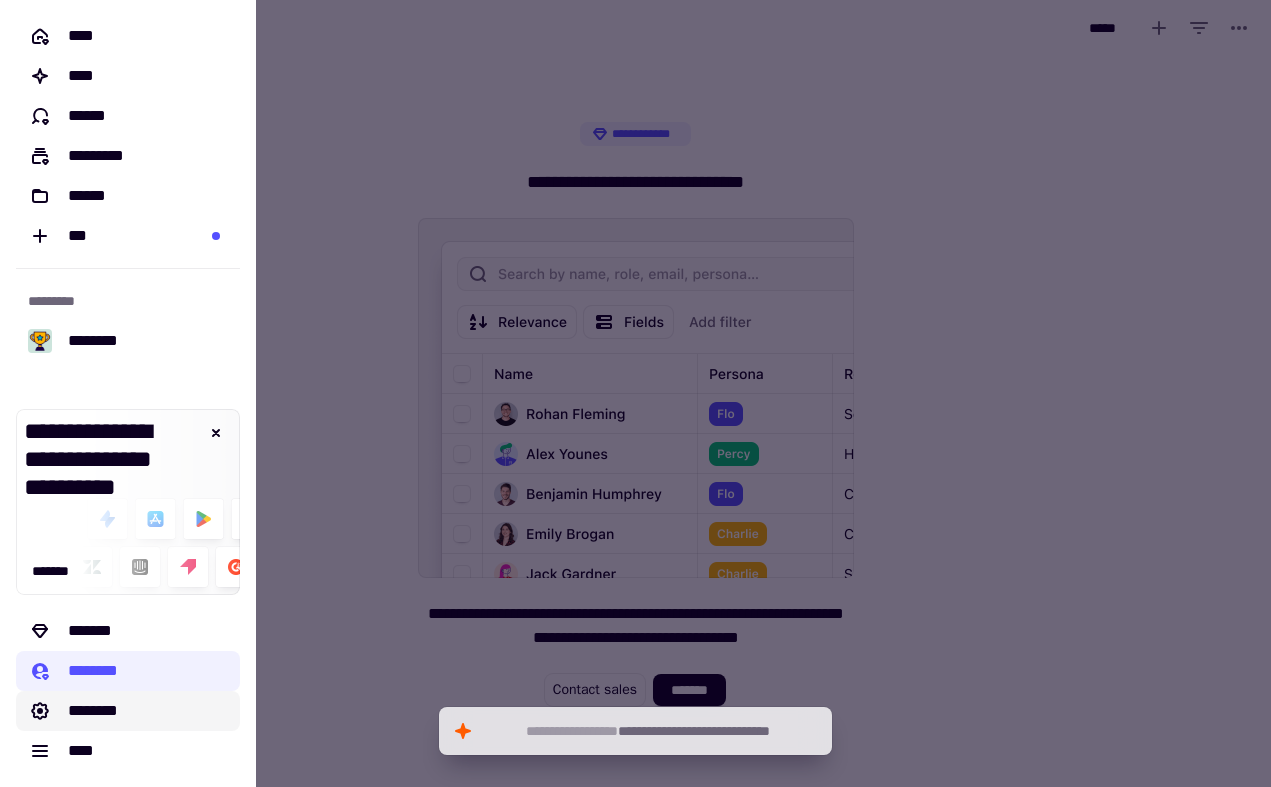 click on "********" 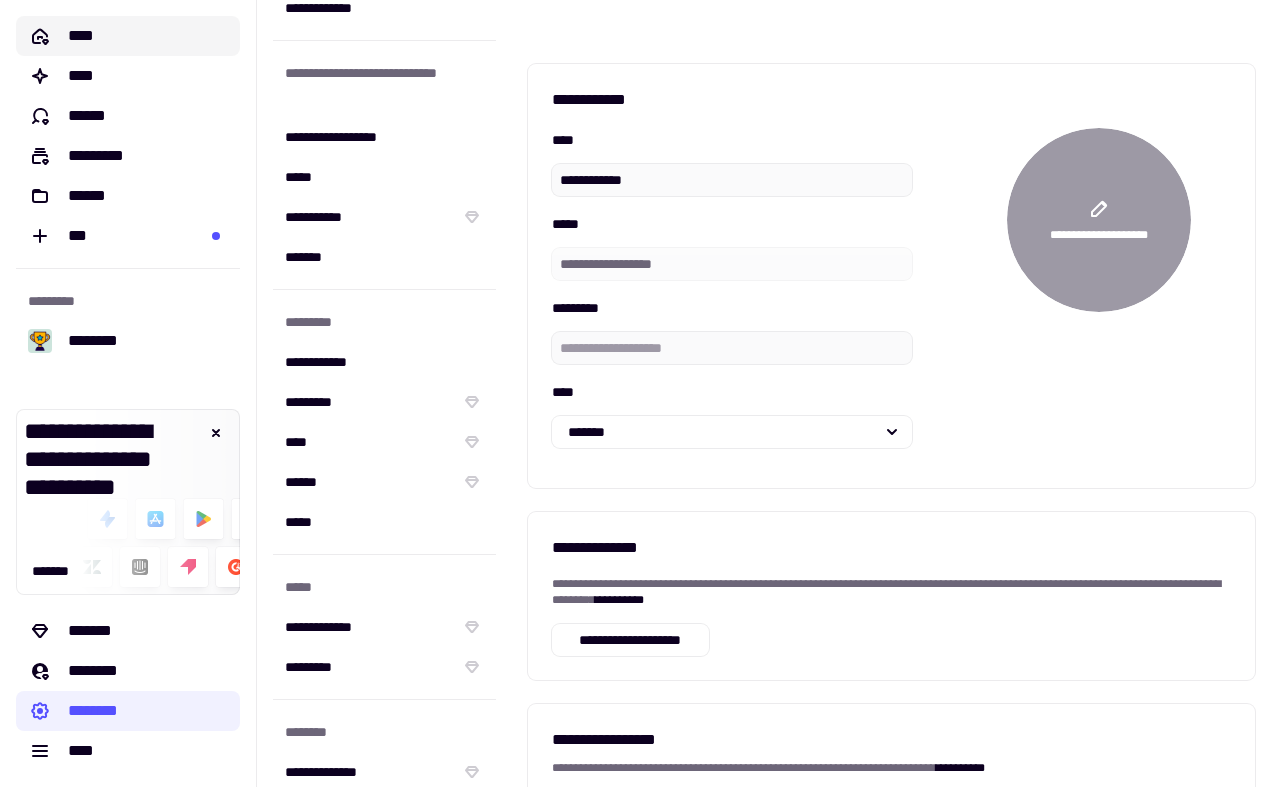 scroll, scrollTop: 104, scrollLeft: 0, axis: vertical 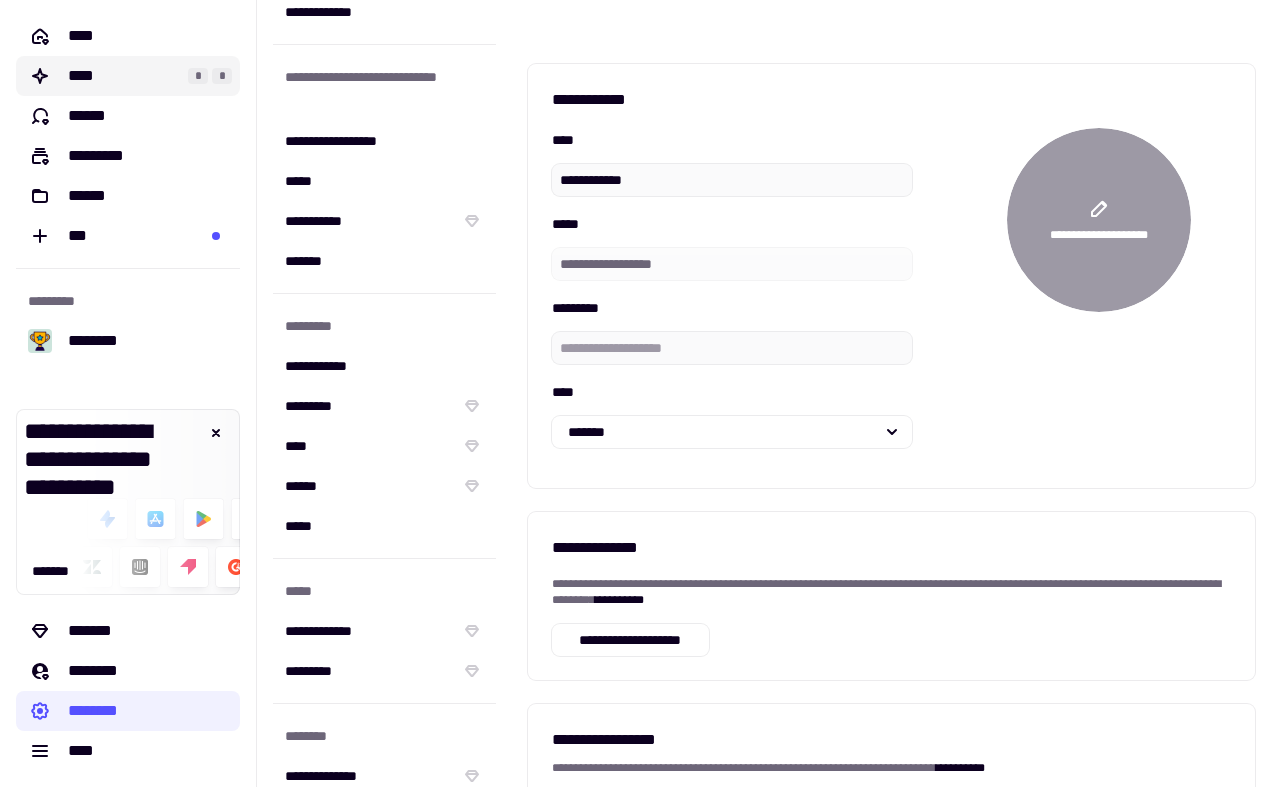 click on "****" 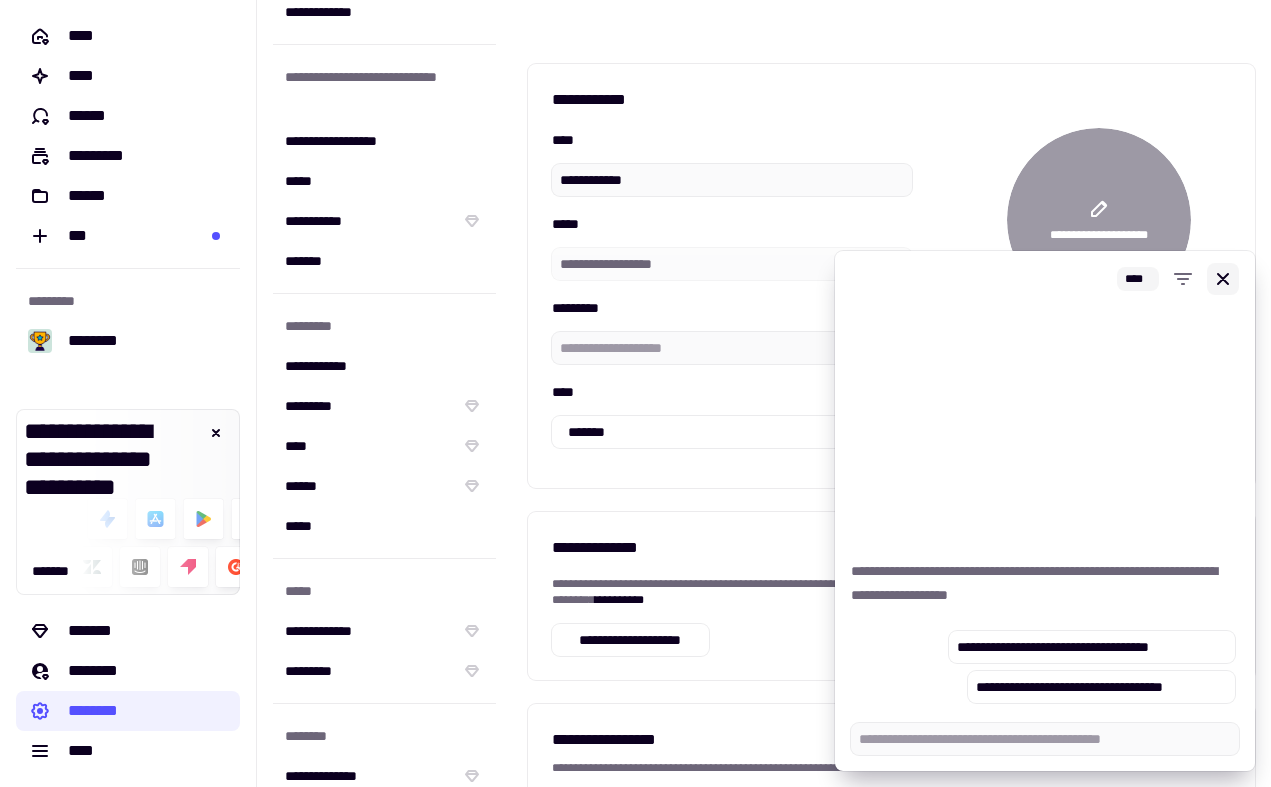 type on "*" 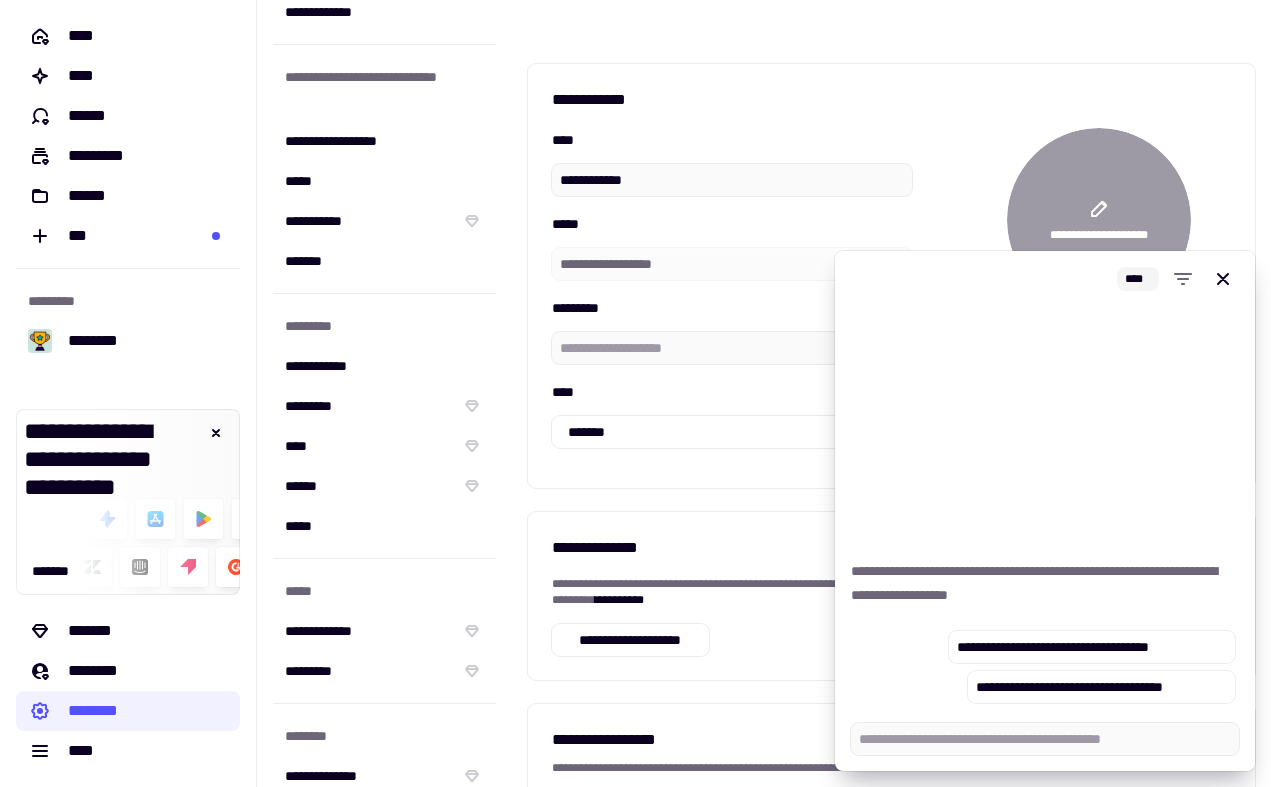 click 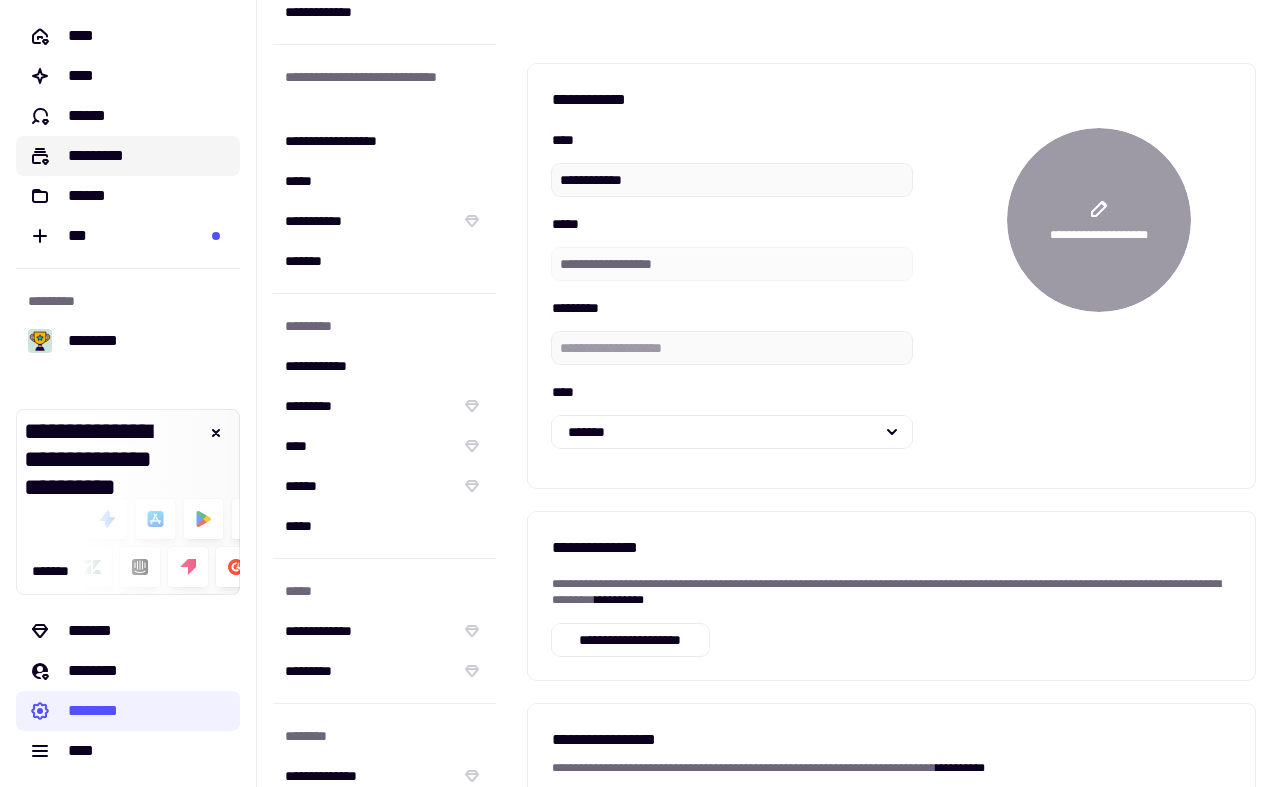 click on "*********" 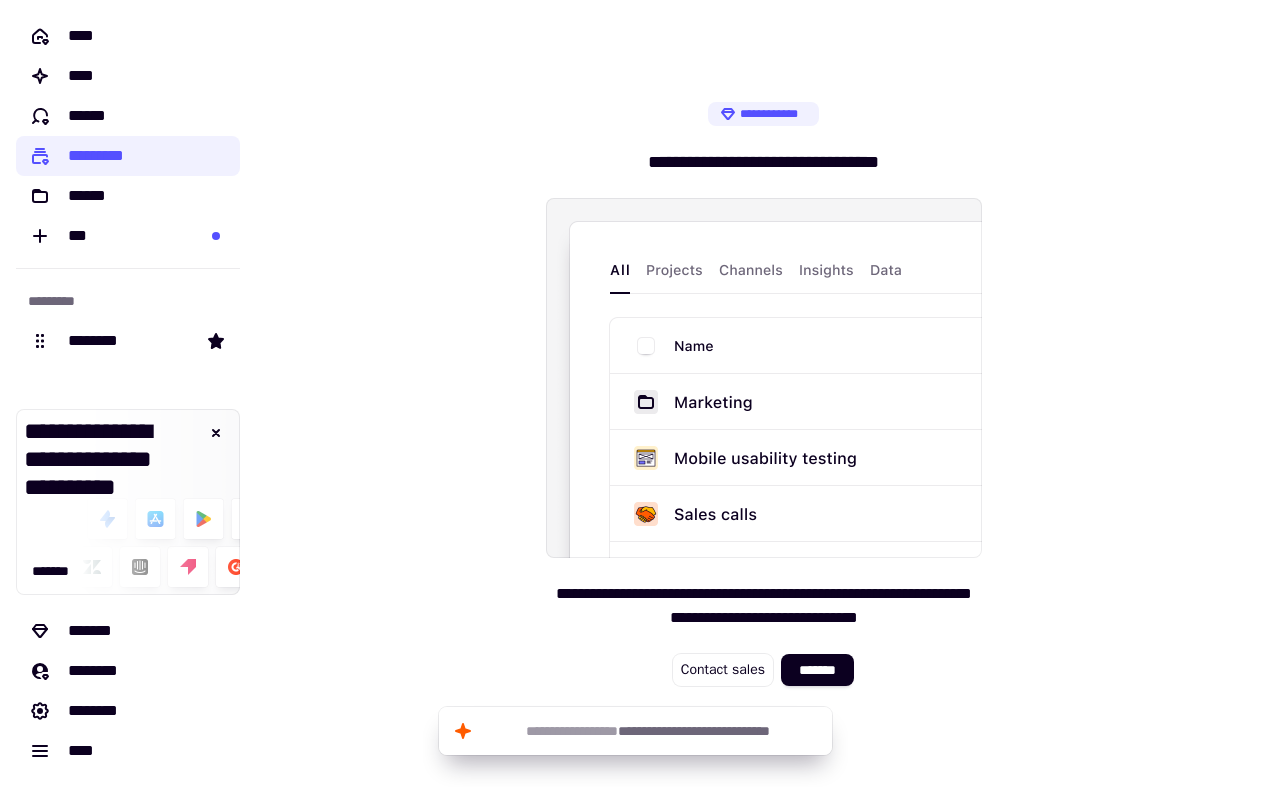 click 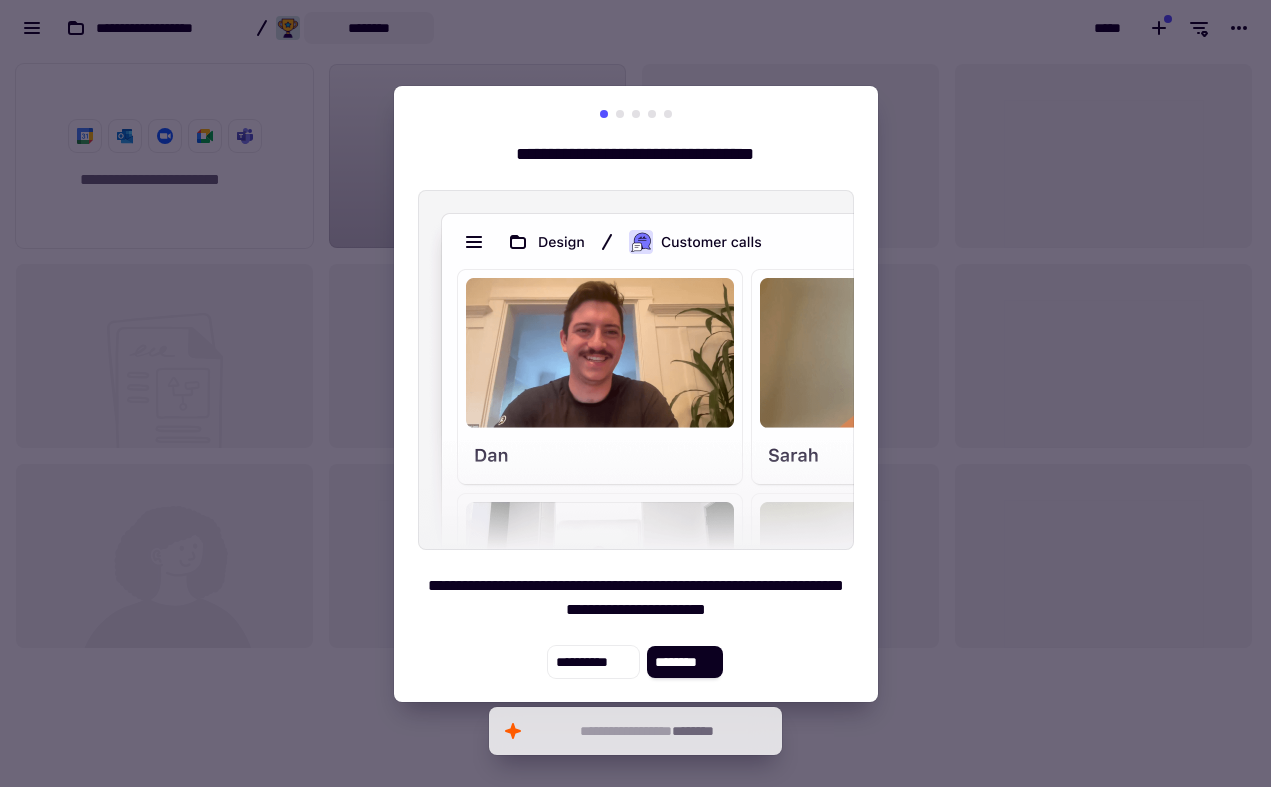 scroll, scrollTop: 1, scrollLeft: 1, axis: both 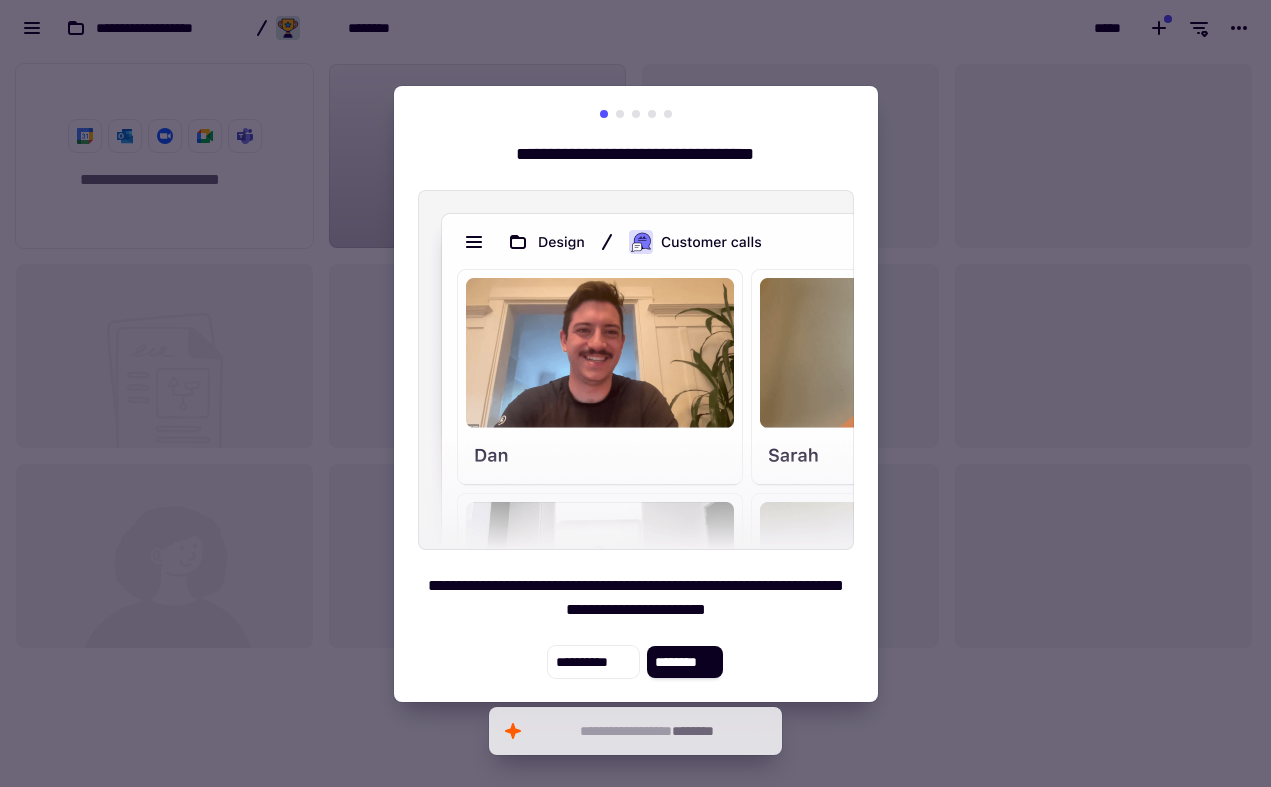 click at bounding box center (635, 393) 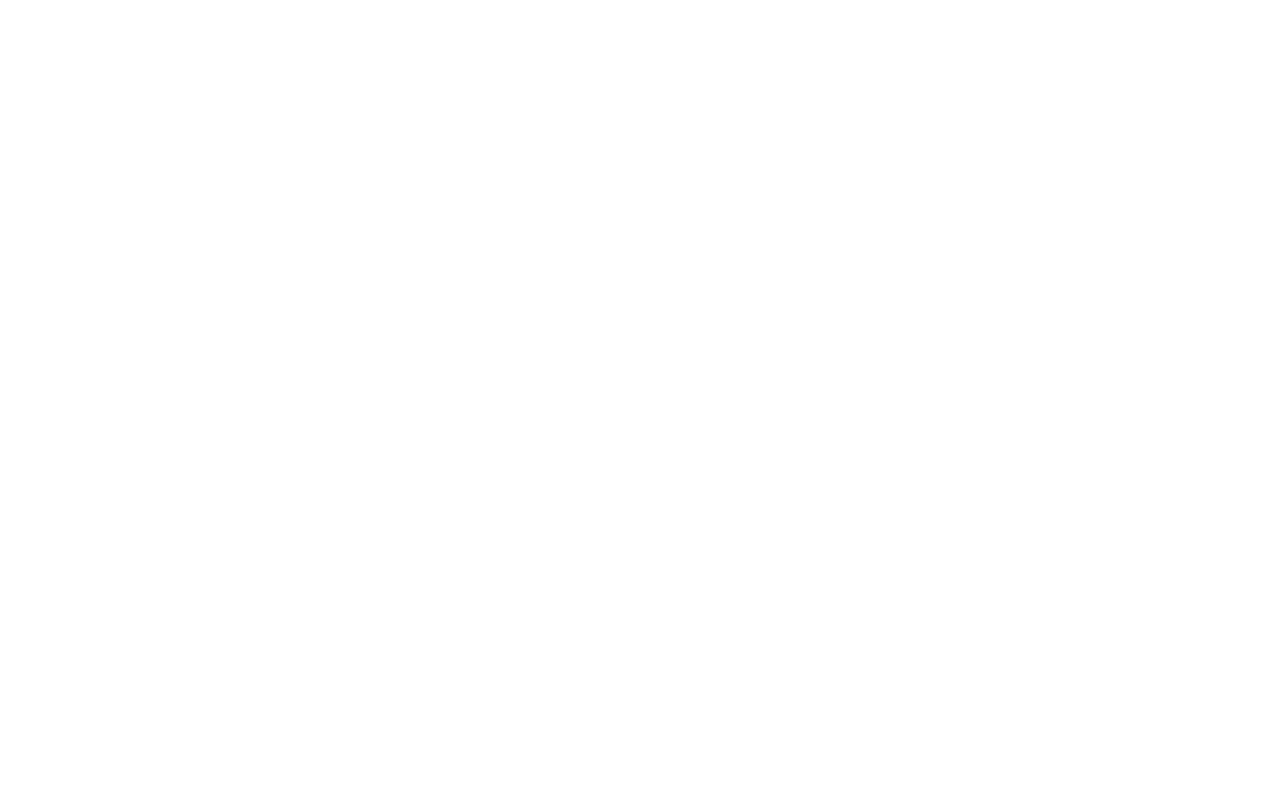scroll, scrollTop: 0, scrollLeft: 0, axis: both 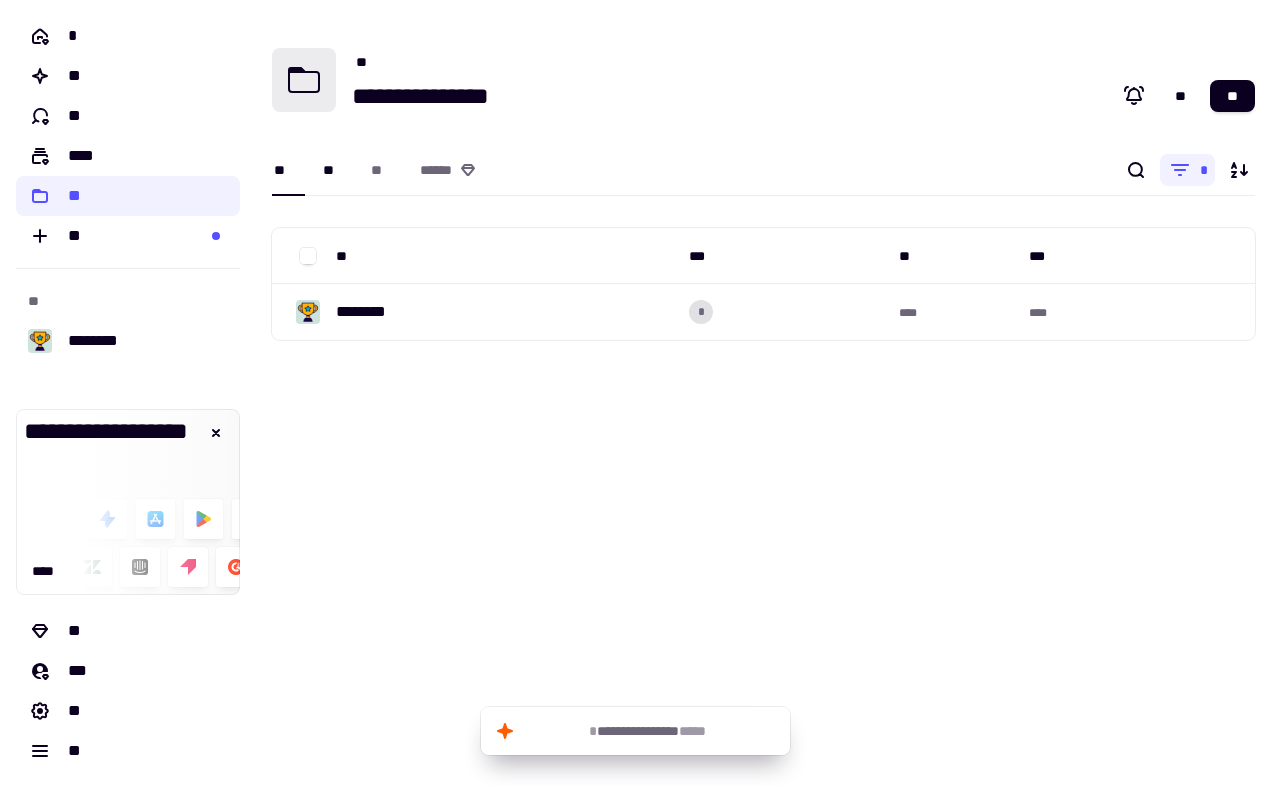 click on "**" at bounding box center (337, 170) 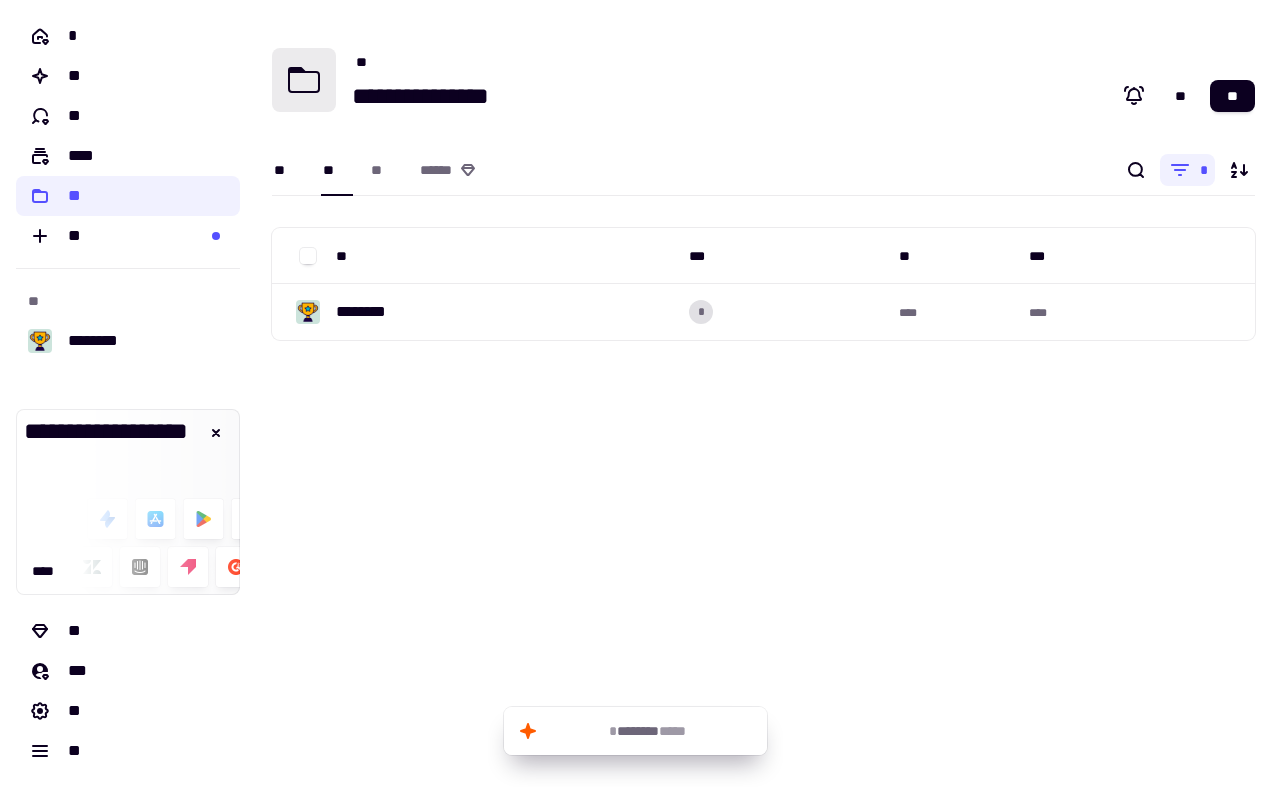 click on "**" at bounding box center (288, 170) 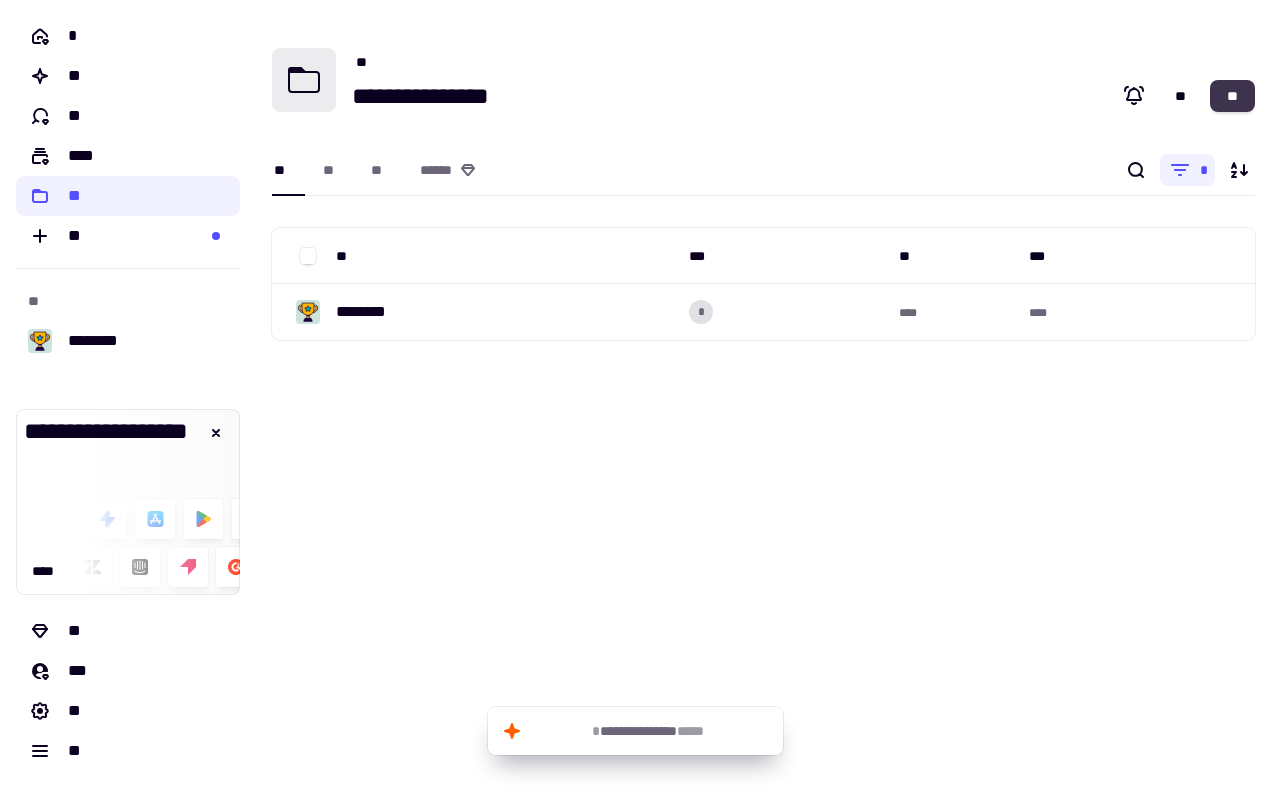 click on "**" 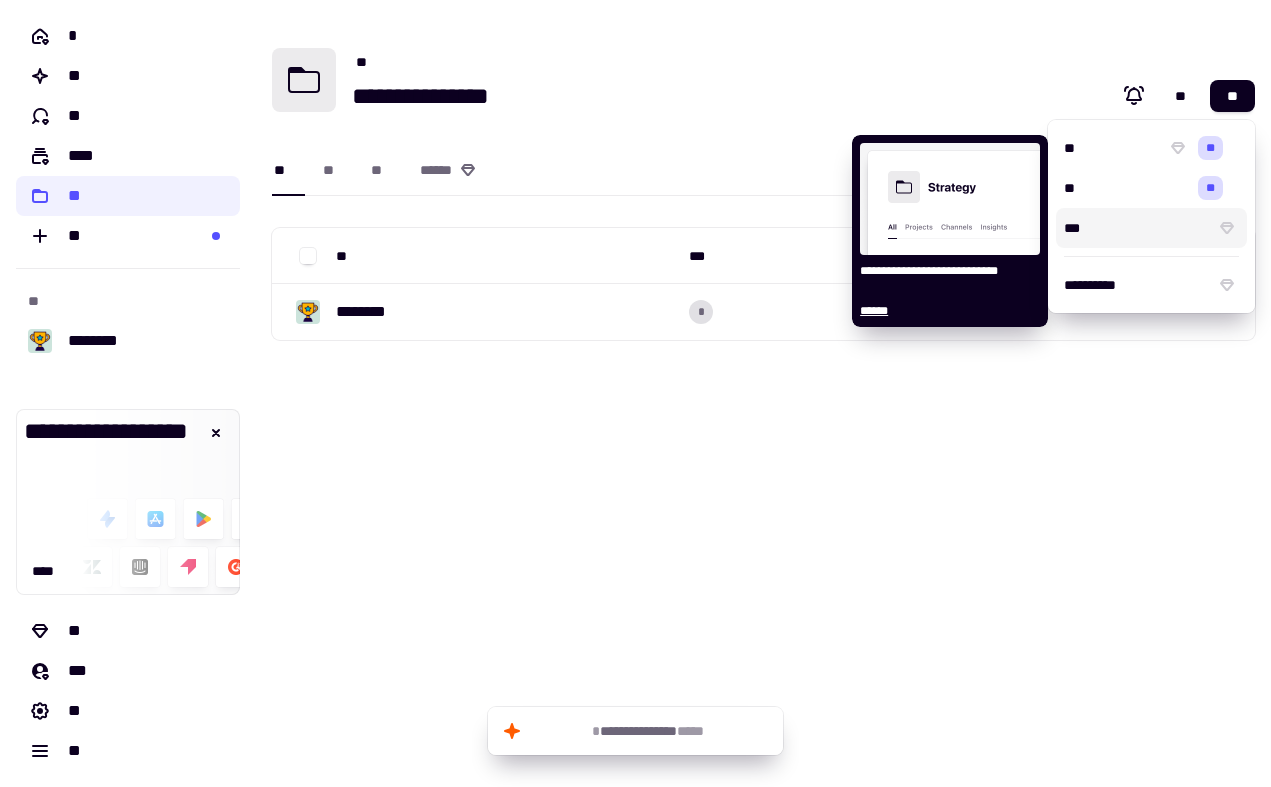 click 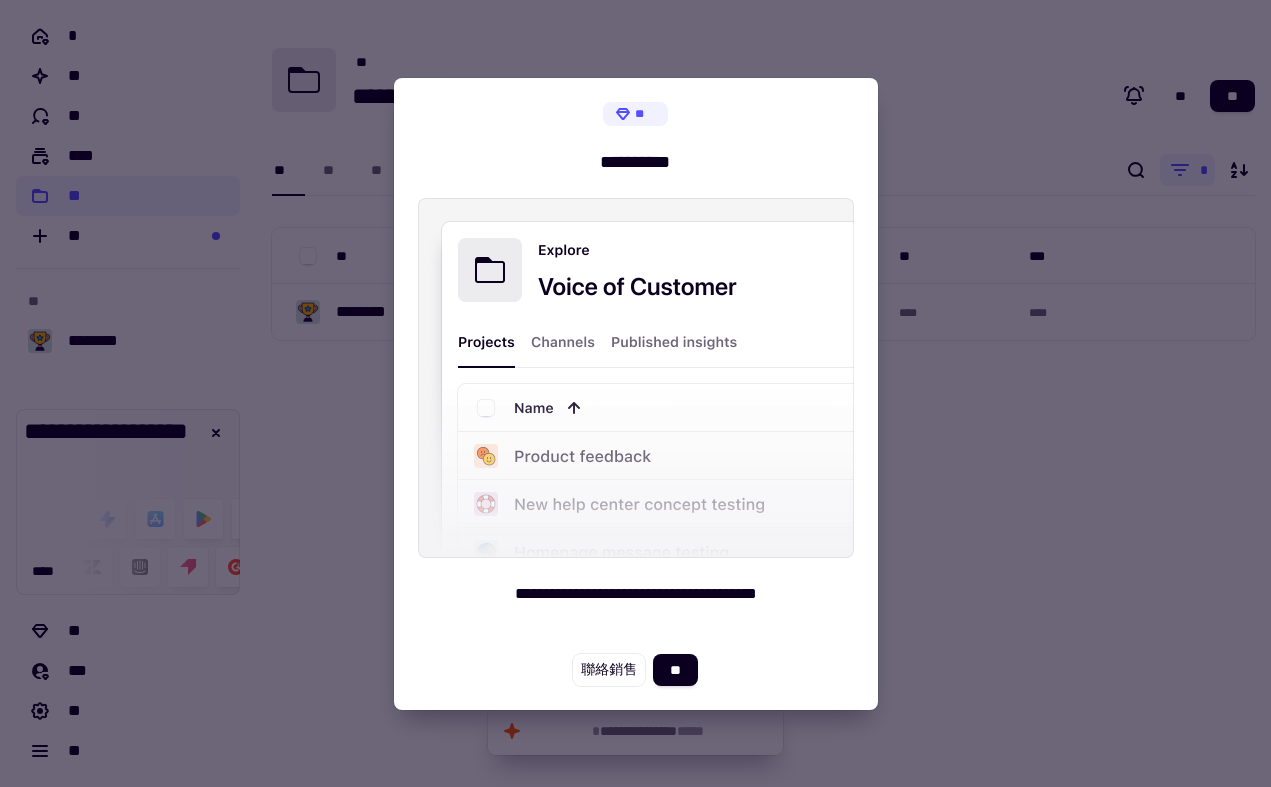 click at bounding box center (635, 393) 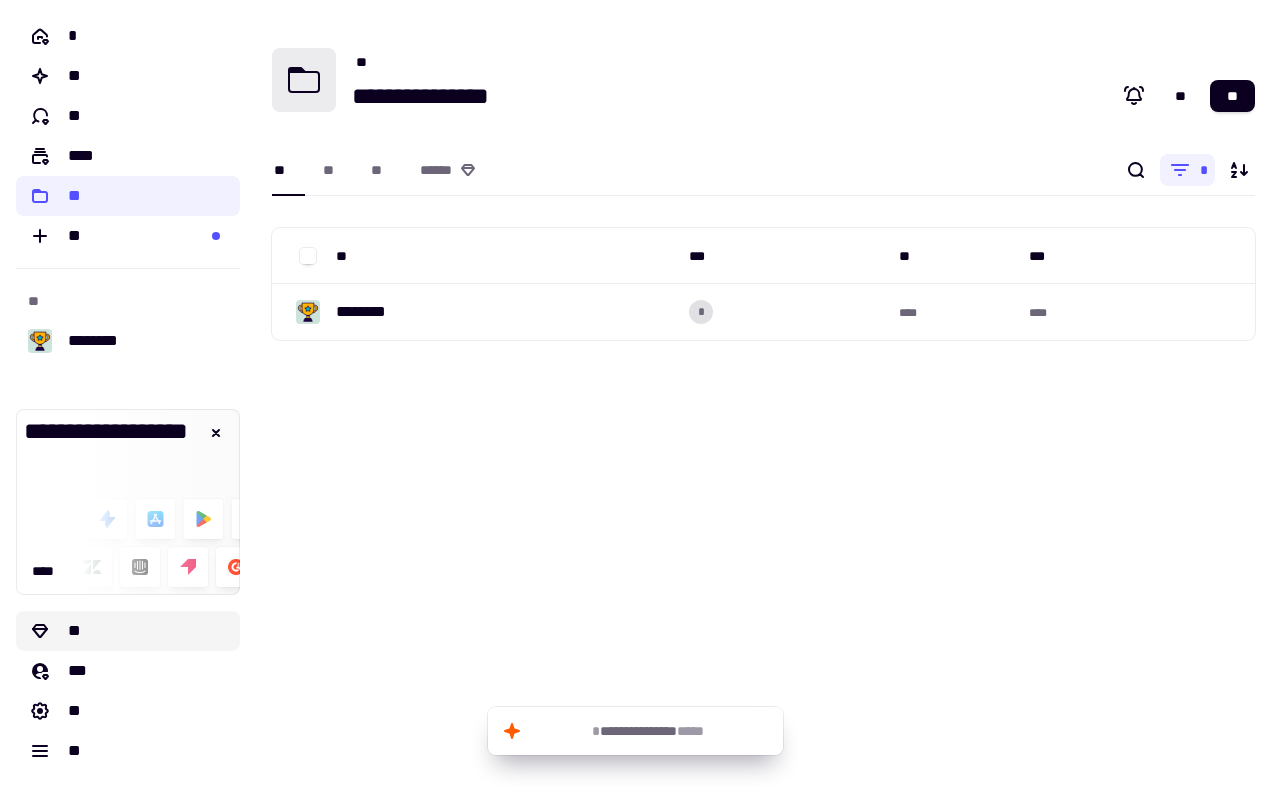 click on "**" 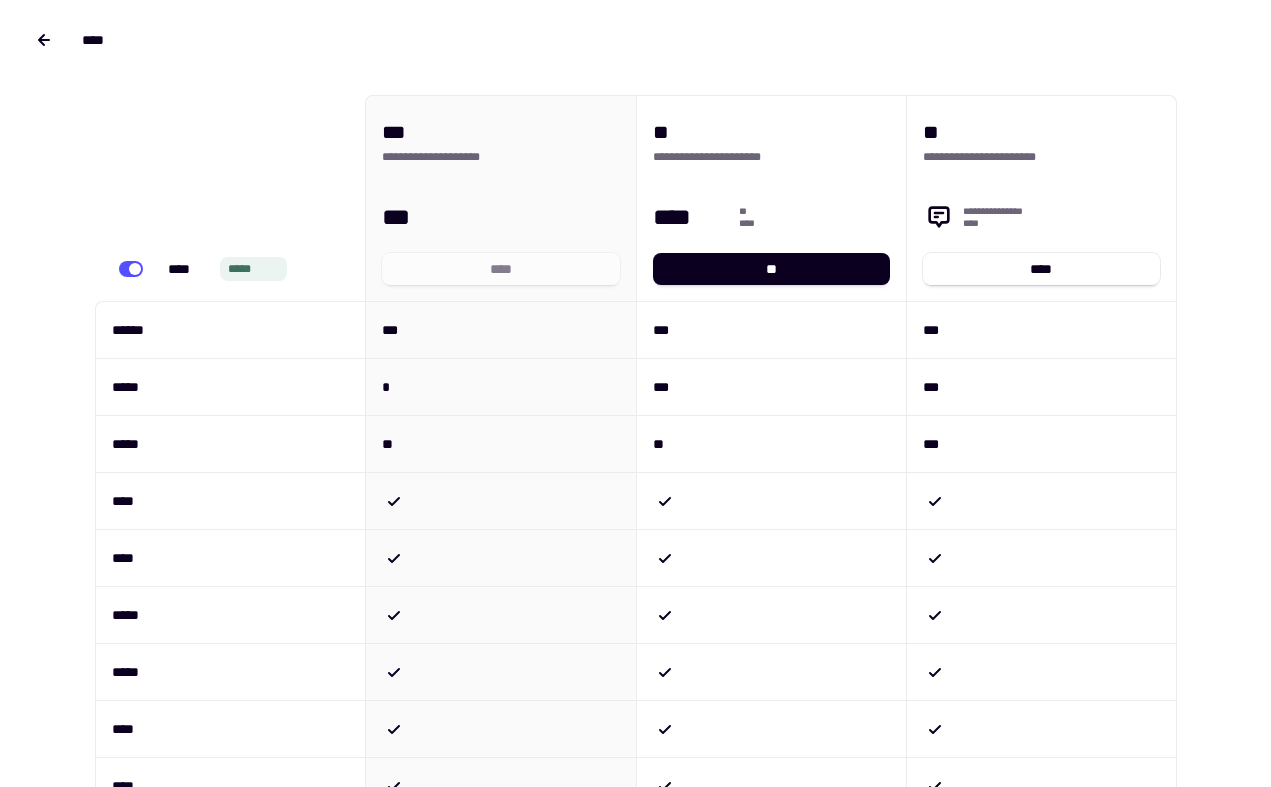 scroll, scrollTop: 0, scrollLeft: 0, axis: both 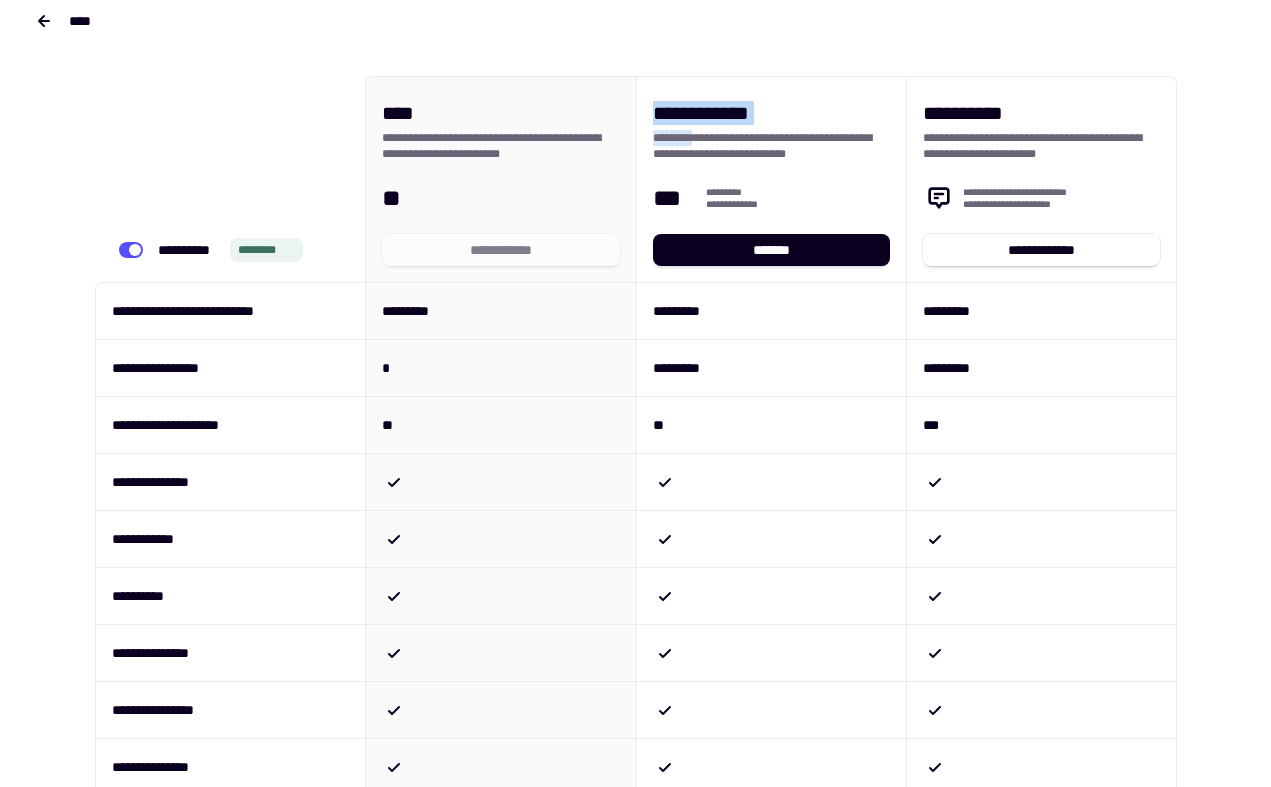 drag, startPoint x: 658, startPoint y: 116, endPoint x: 698, endPoint y: 141, distance: 47.169907 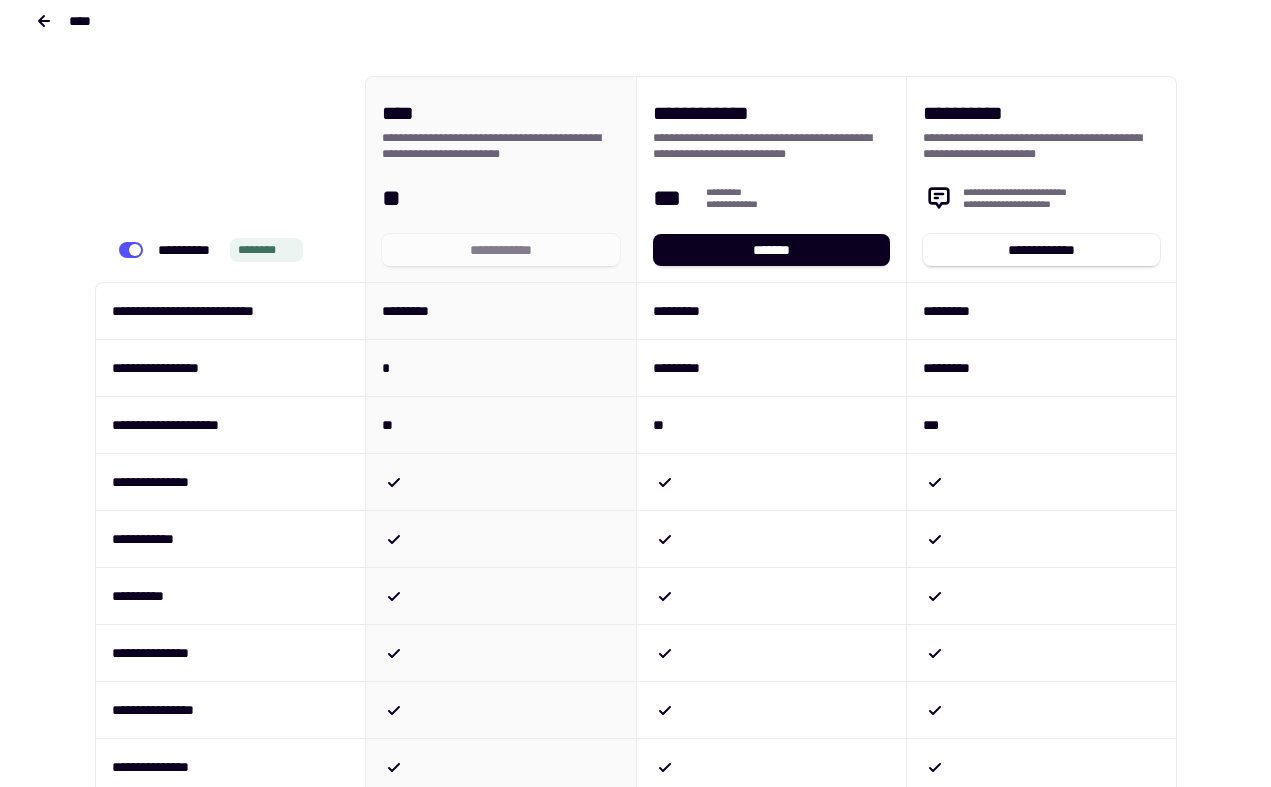 click on "**********" at bounding box center [635, 924] 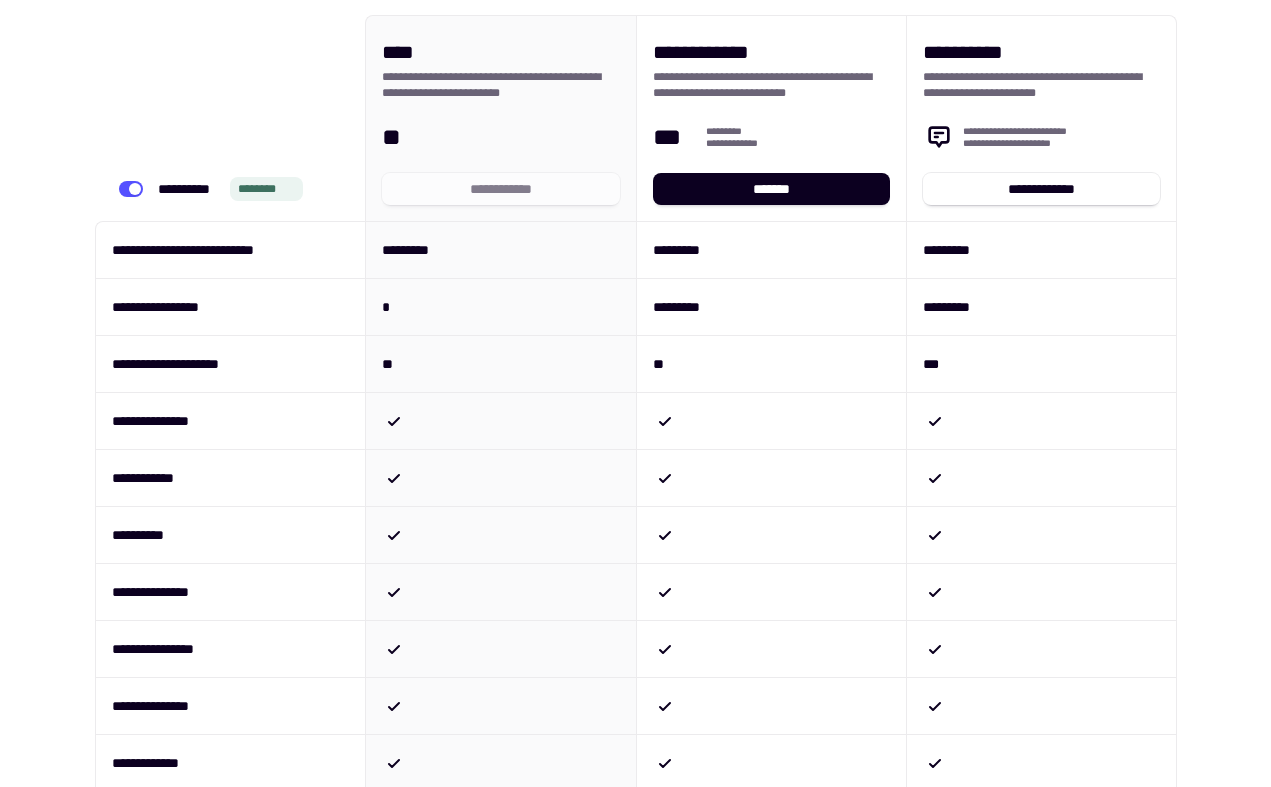 scroll, scrollTop: 68, scrollLeft: 0, axis: vertical 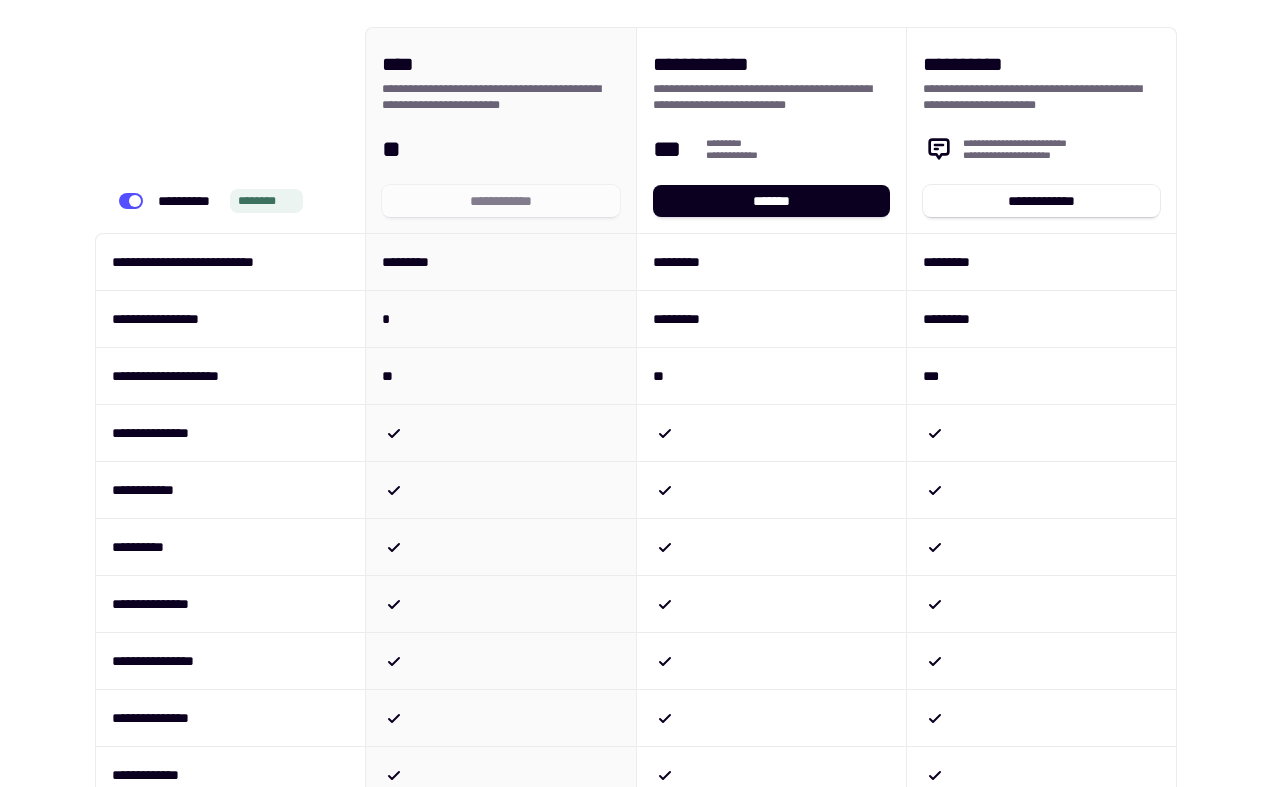 click on "**********" 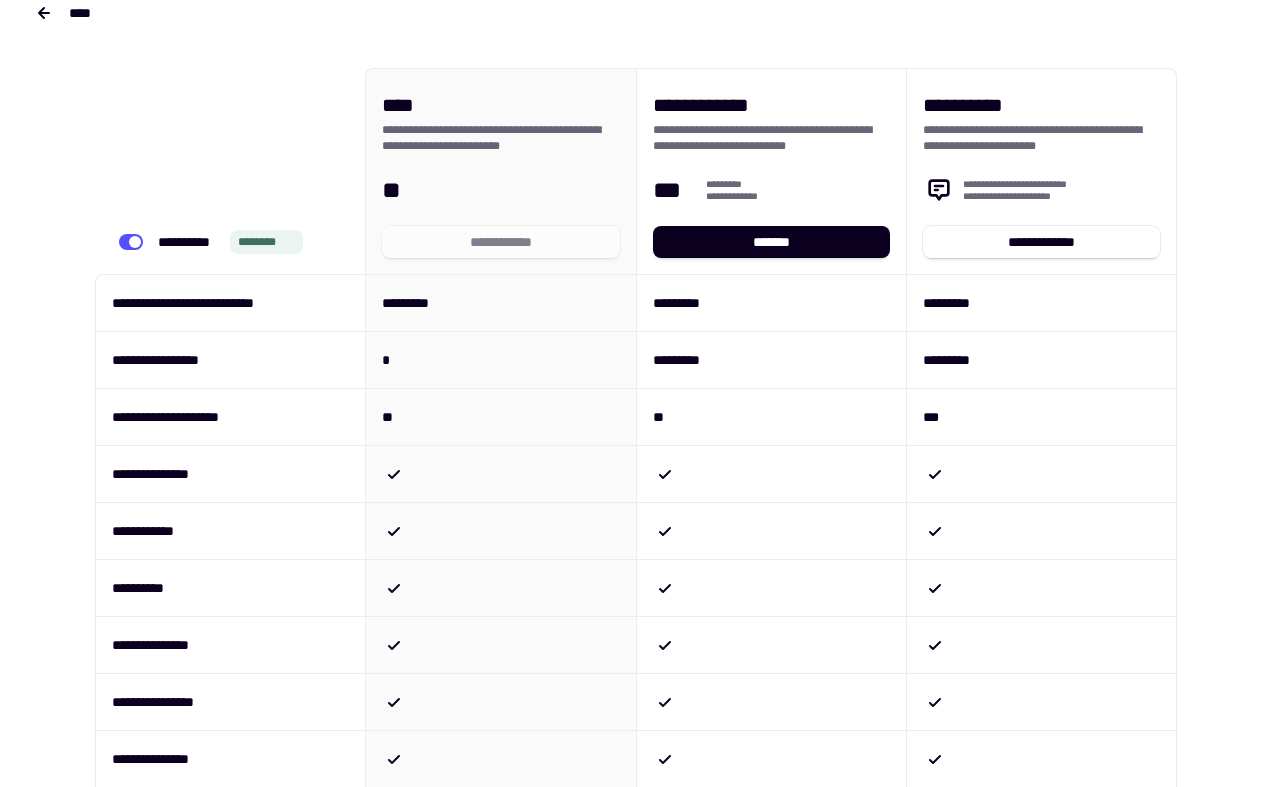 scroll, scrollTop: 38, scrollLeft: 0, axis: vertical 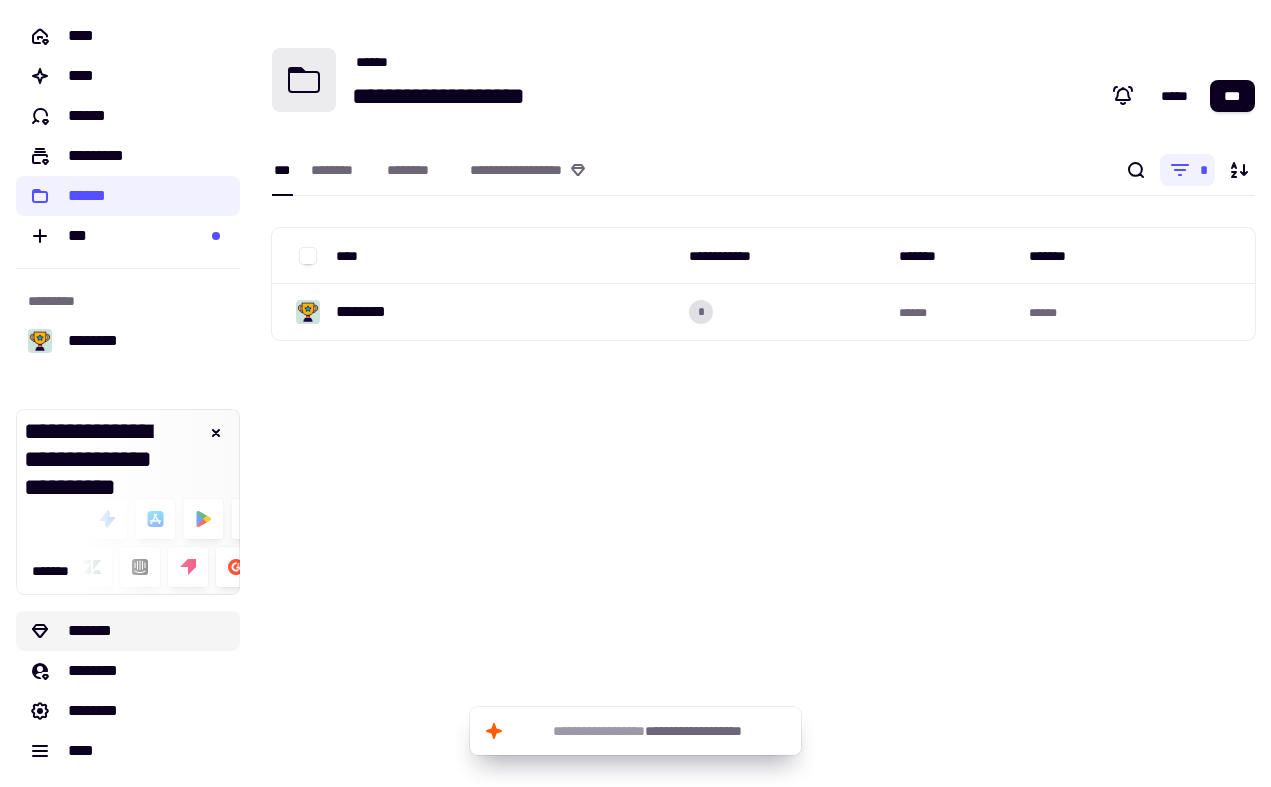 click on "*******" 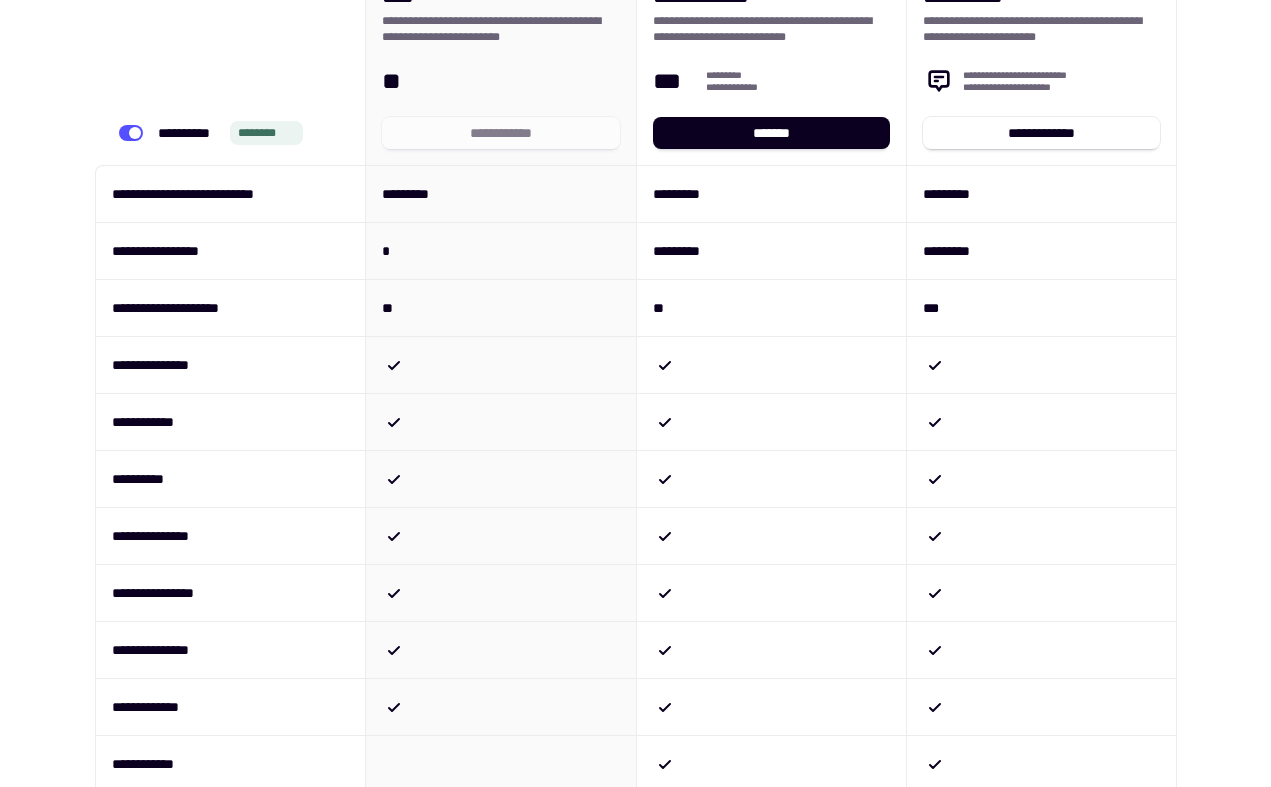 scroll, scrollTop: 122, scrollLeft: 0, axis: vertical 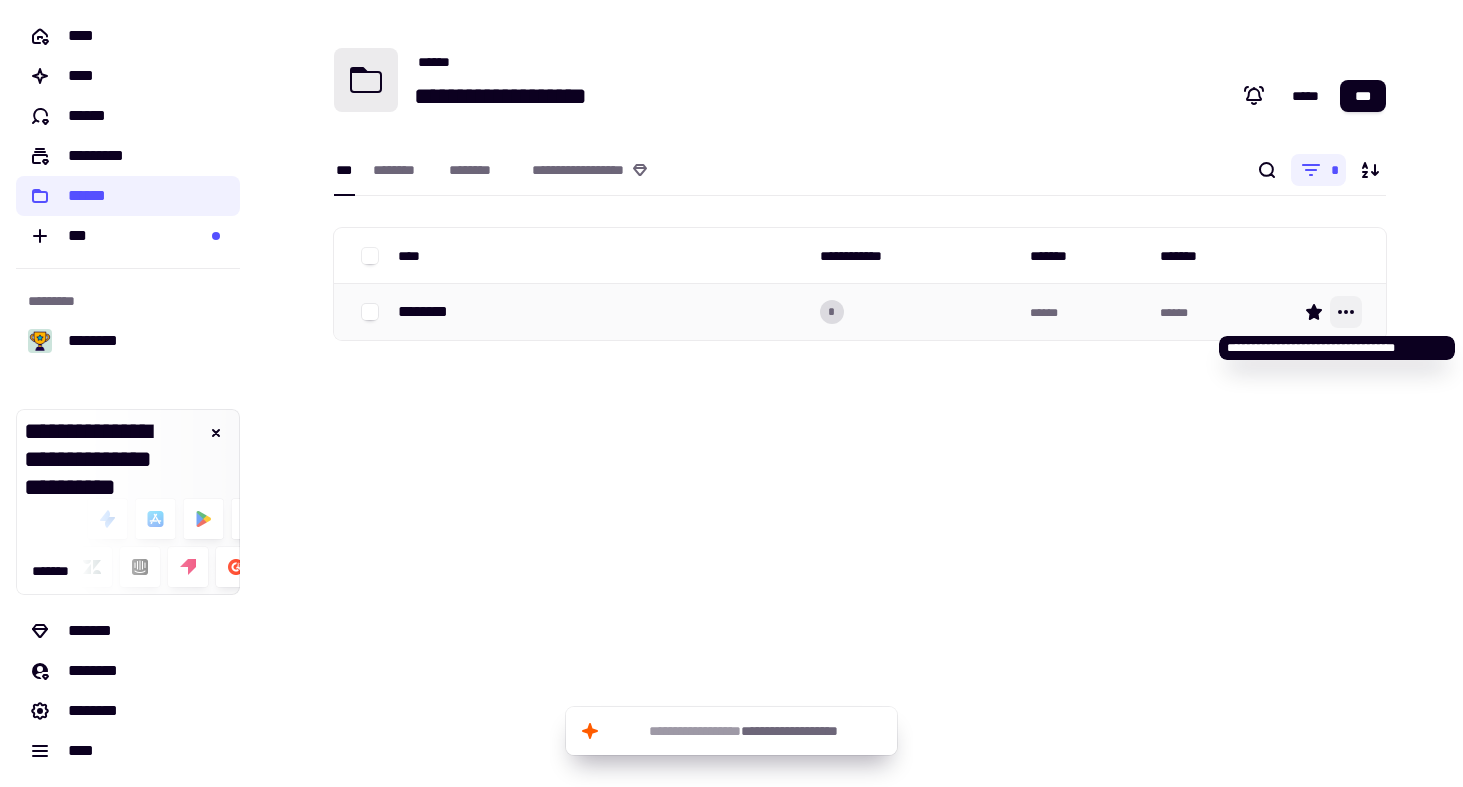 click 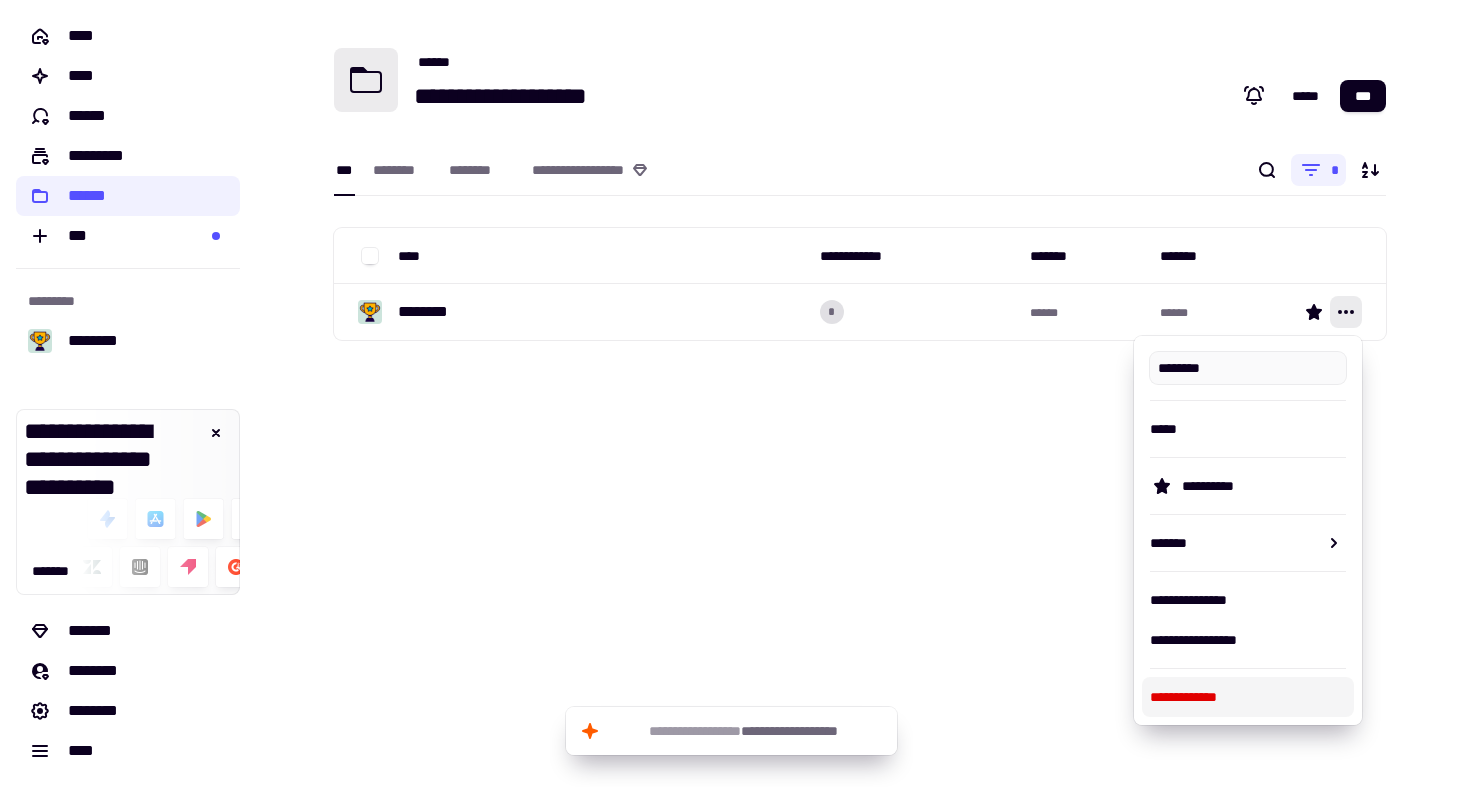 click on "**********" at bounding box center [1247, 697] 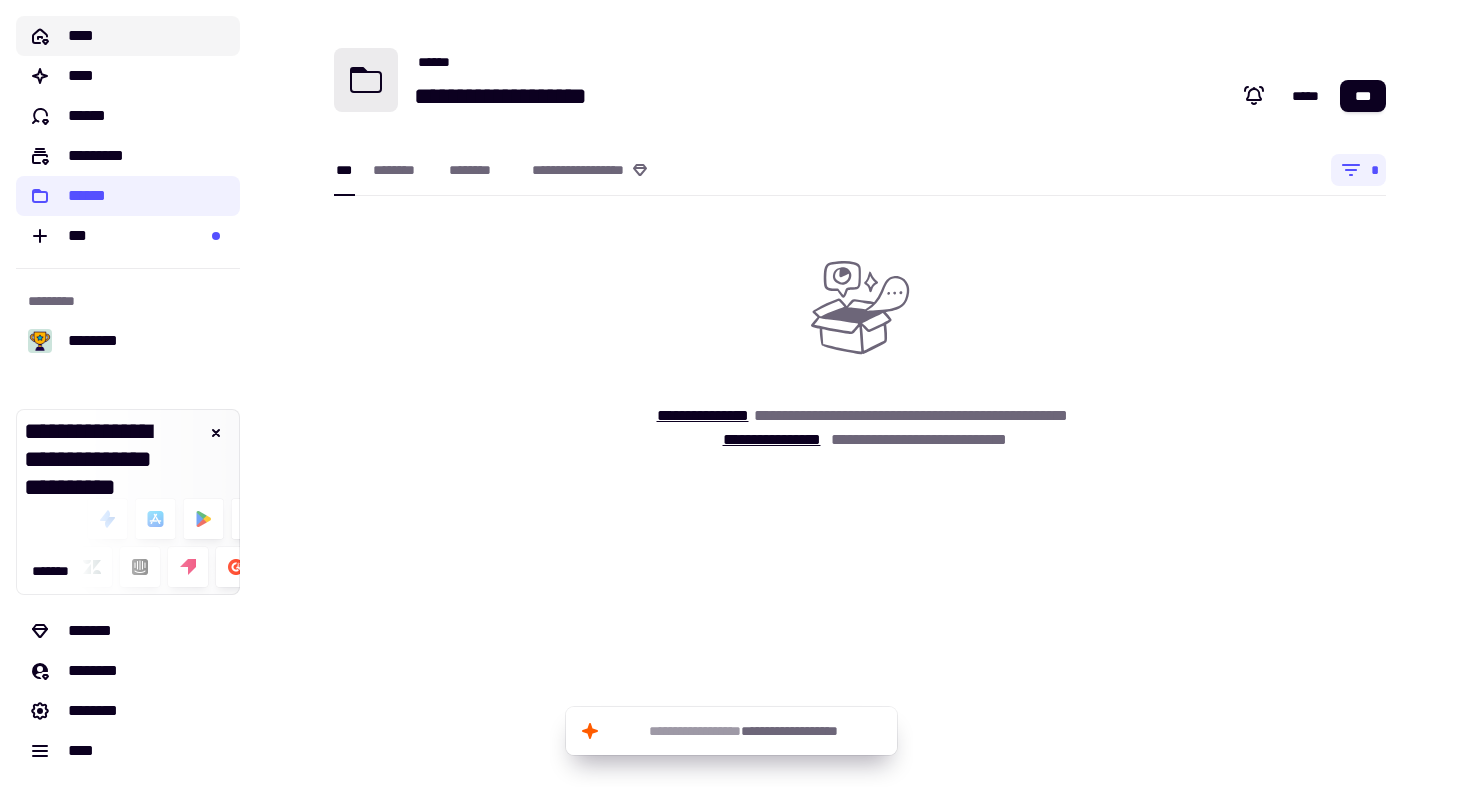 click on "****" 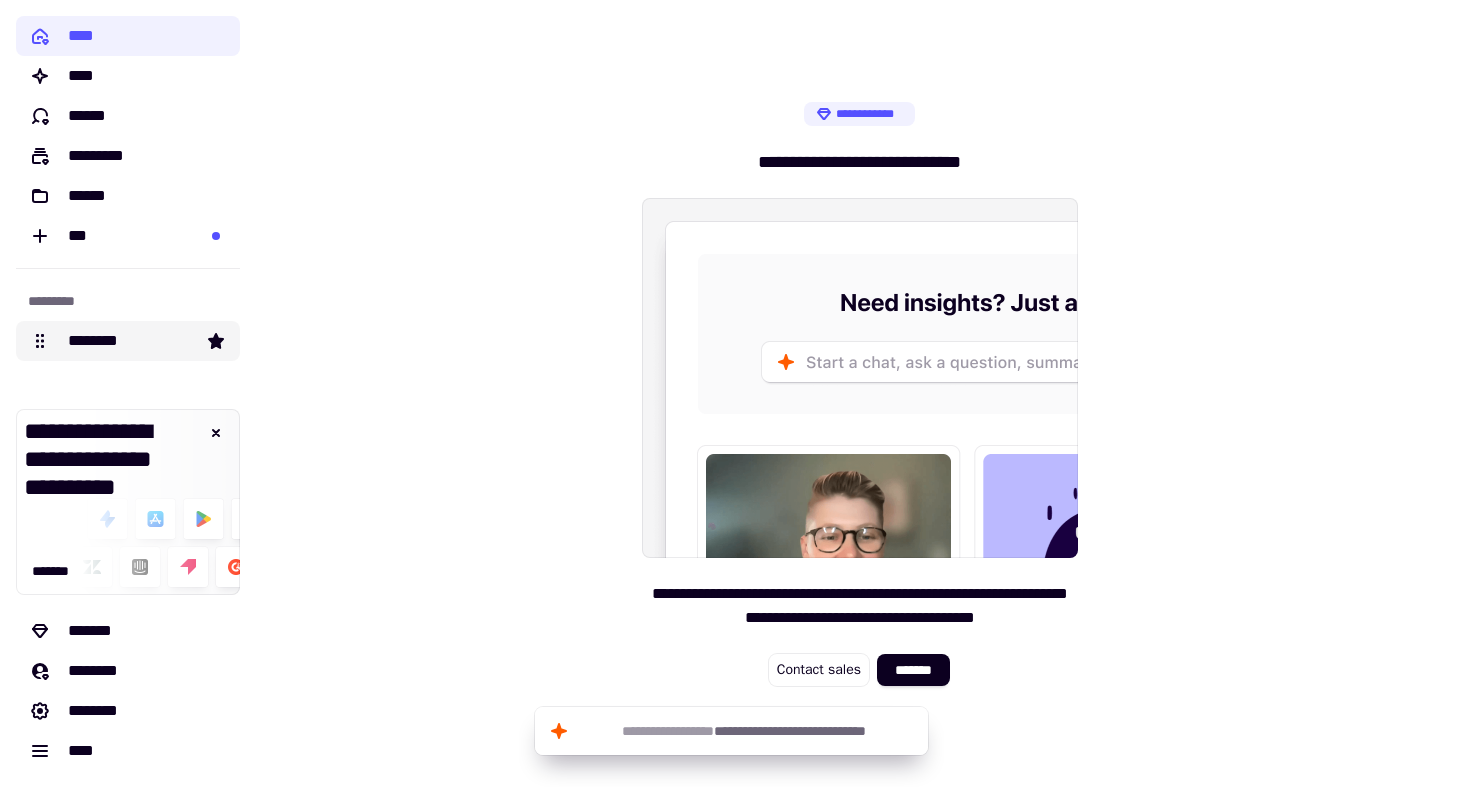 click 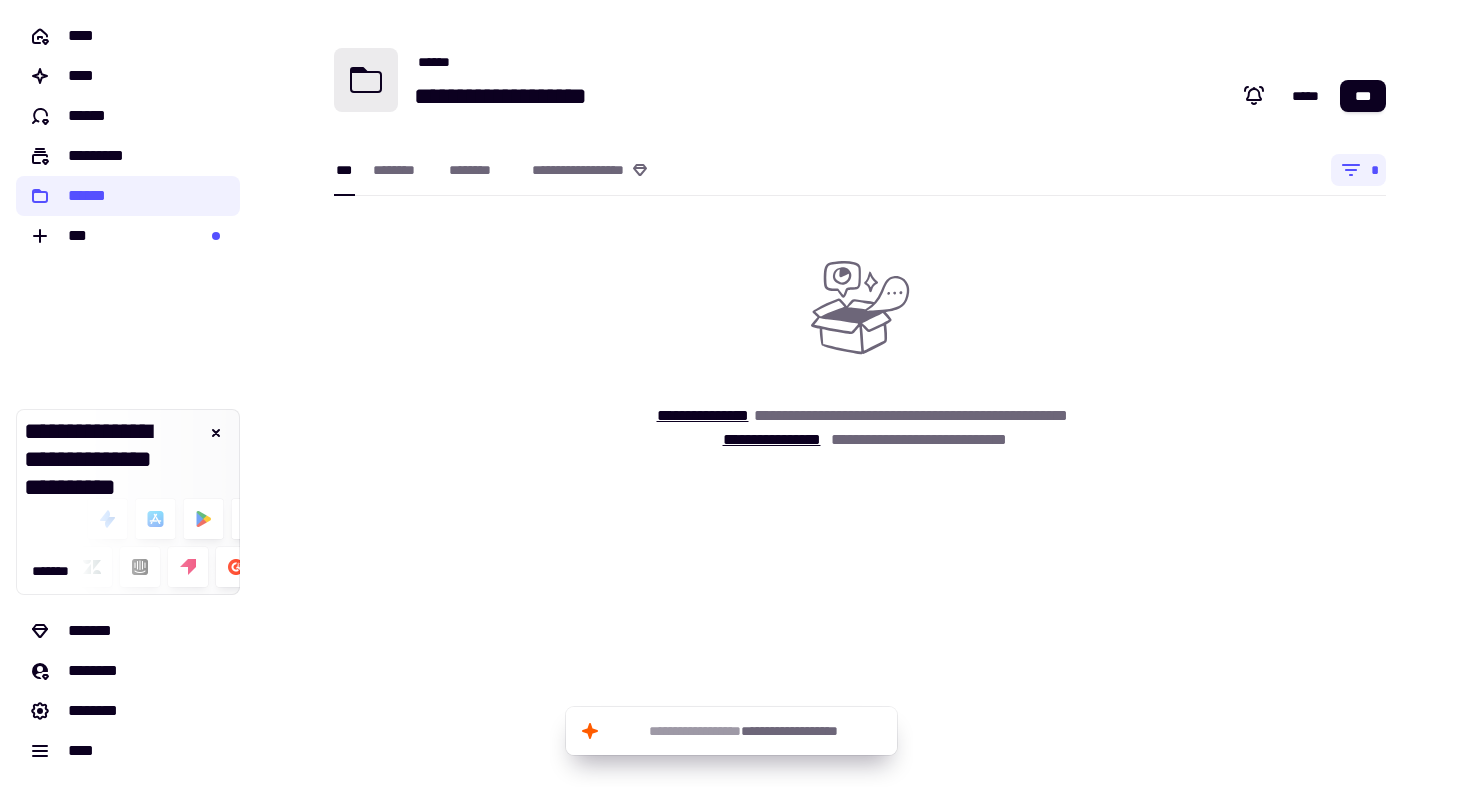 click 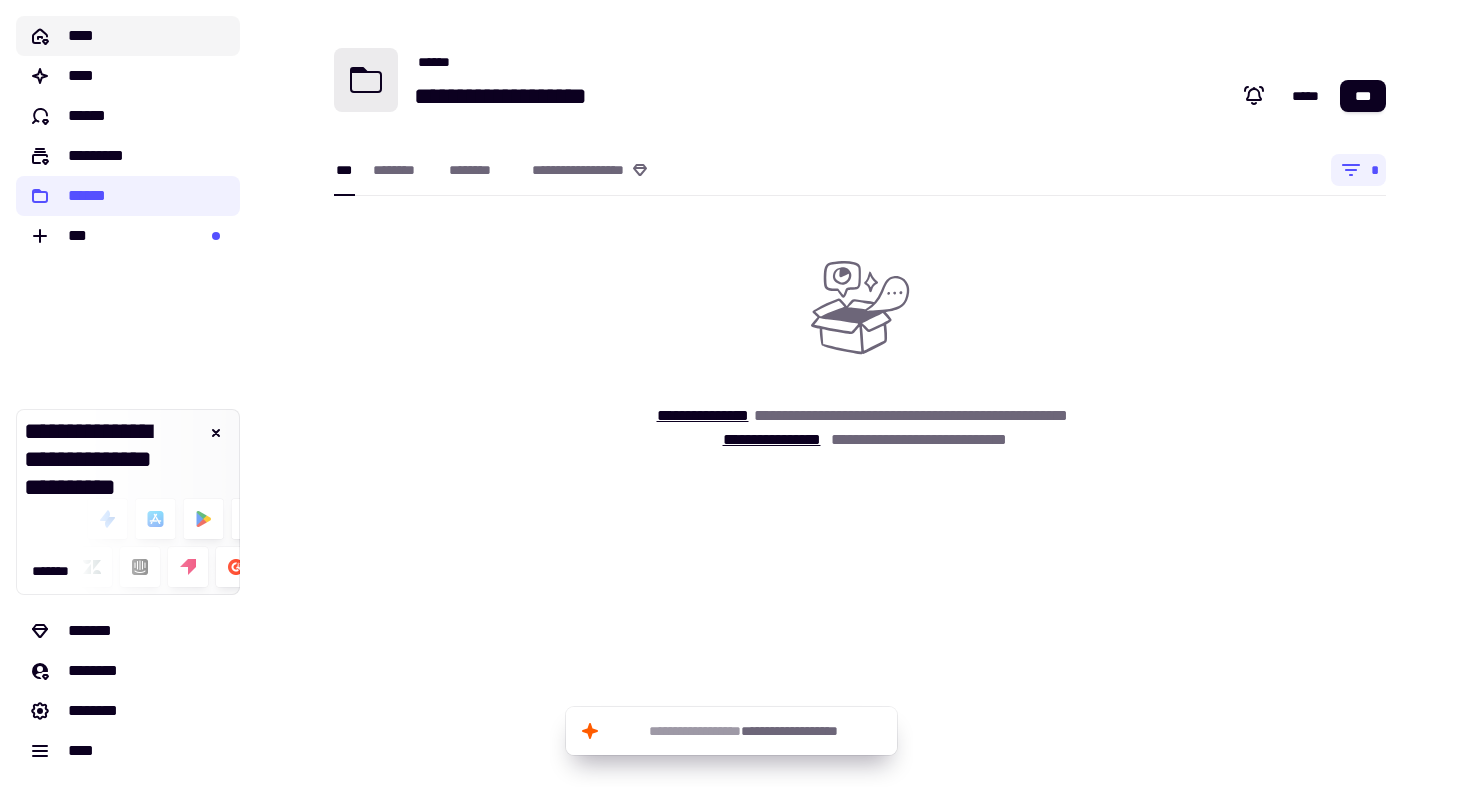 click on "****" 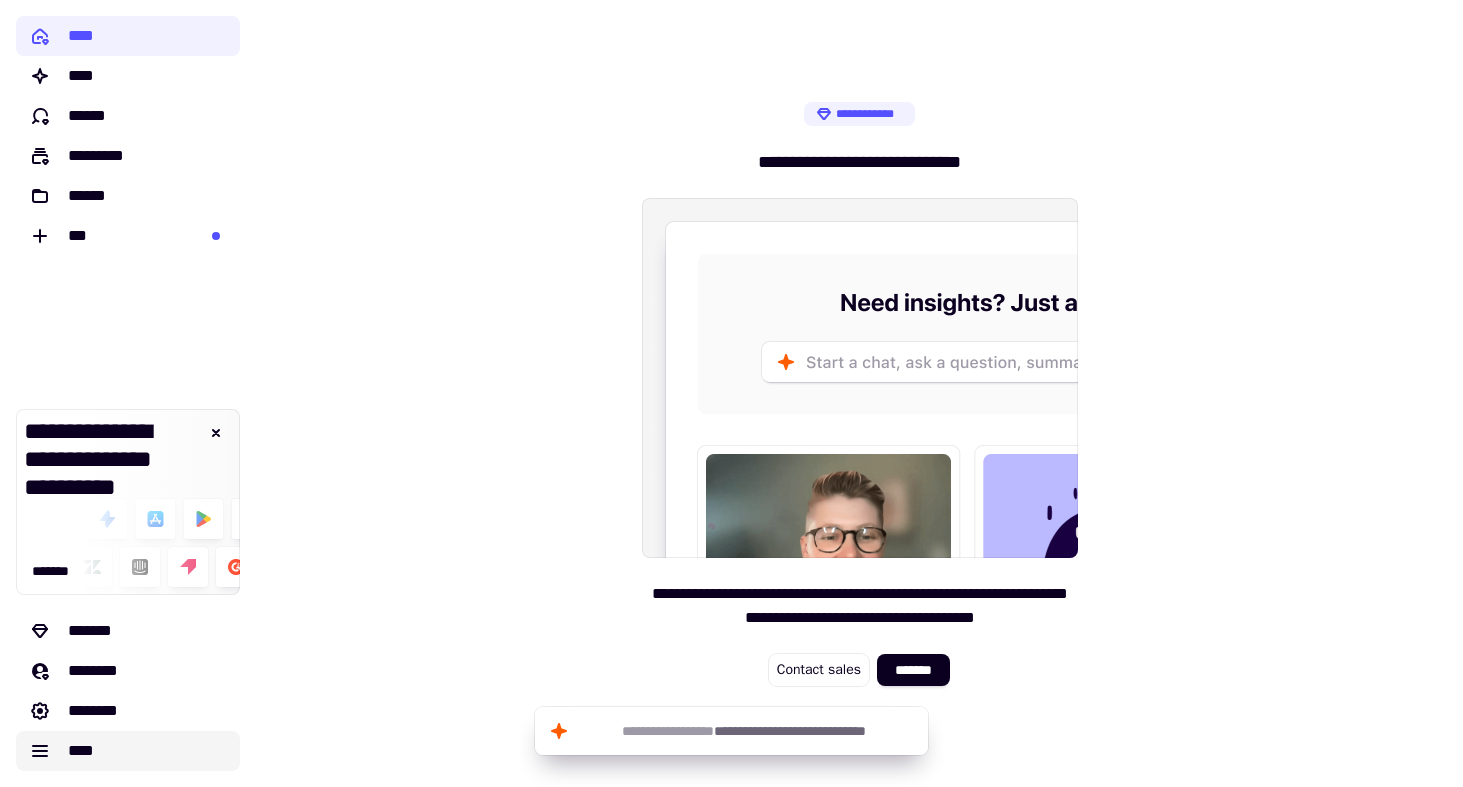 click on "****" 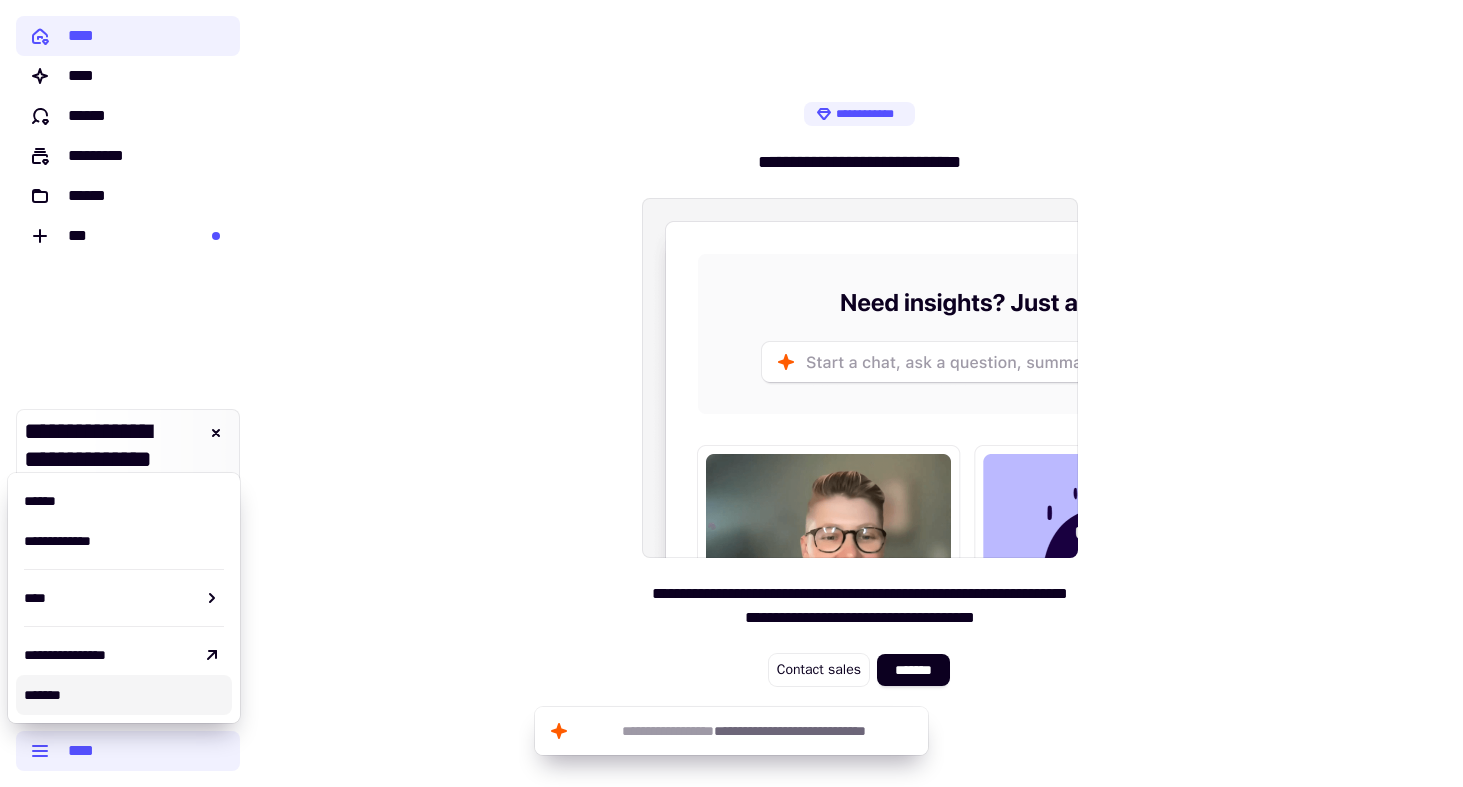 click on "*******" at bounding box center (42, 695) 